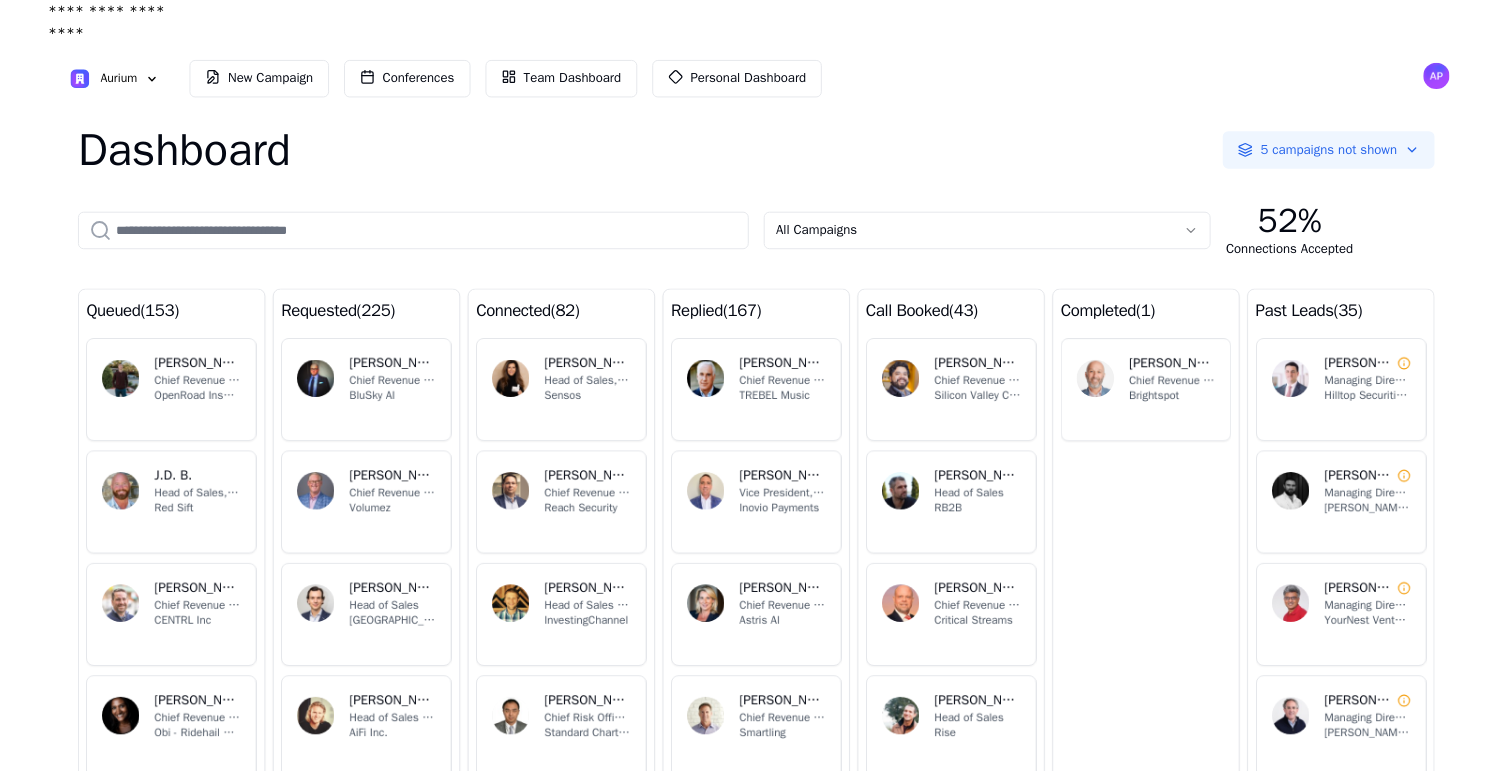 scroll, scrollTop: 0, scrollLeft: 0, axis: both 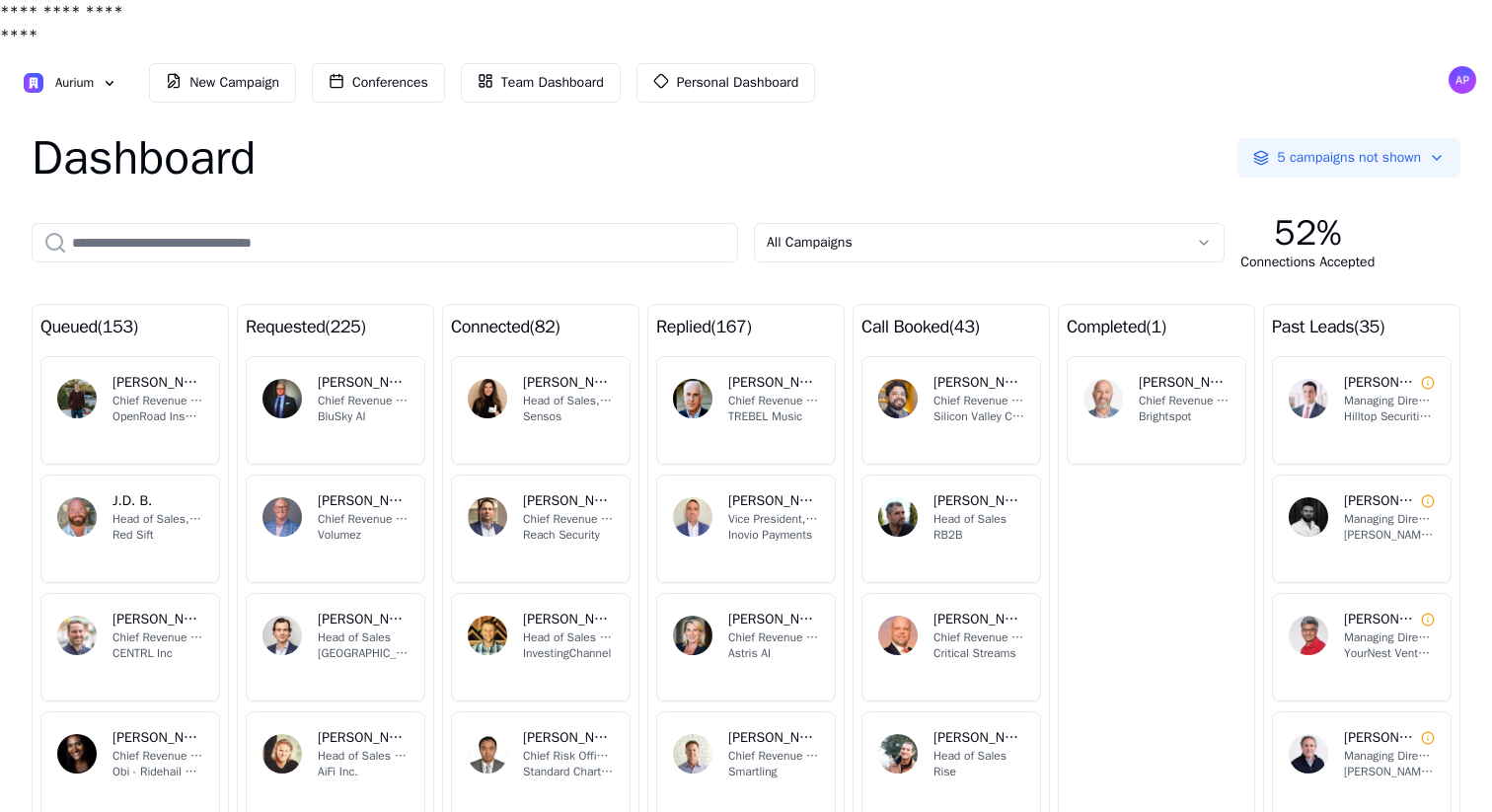 click on "**********" at bounding box center [746, 429] 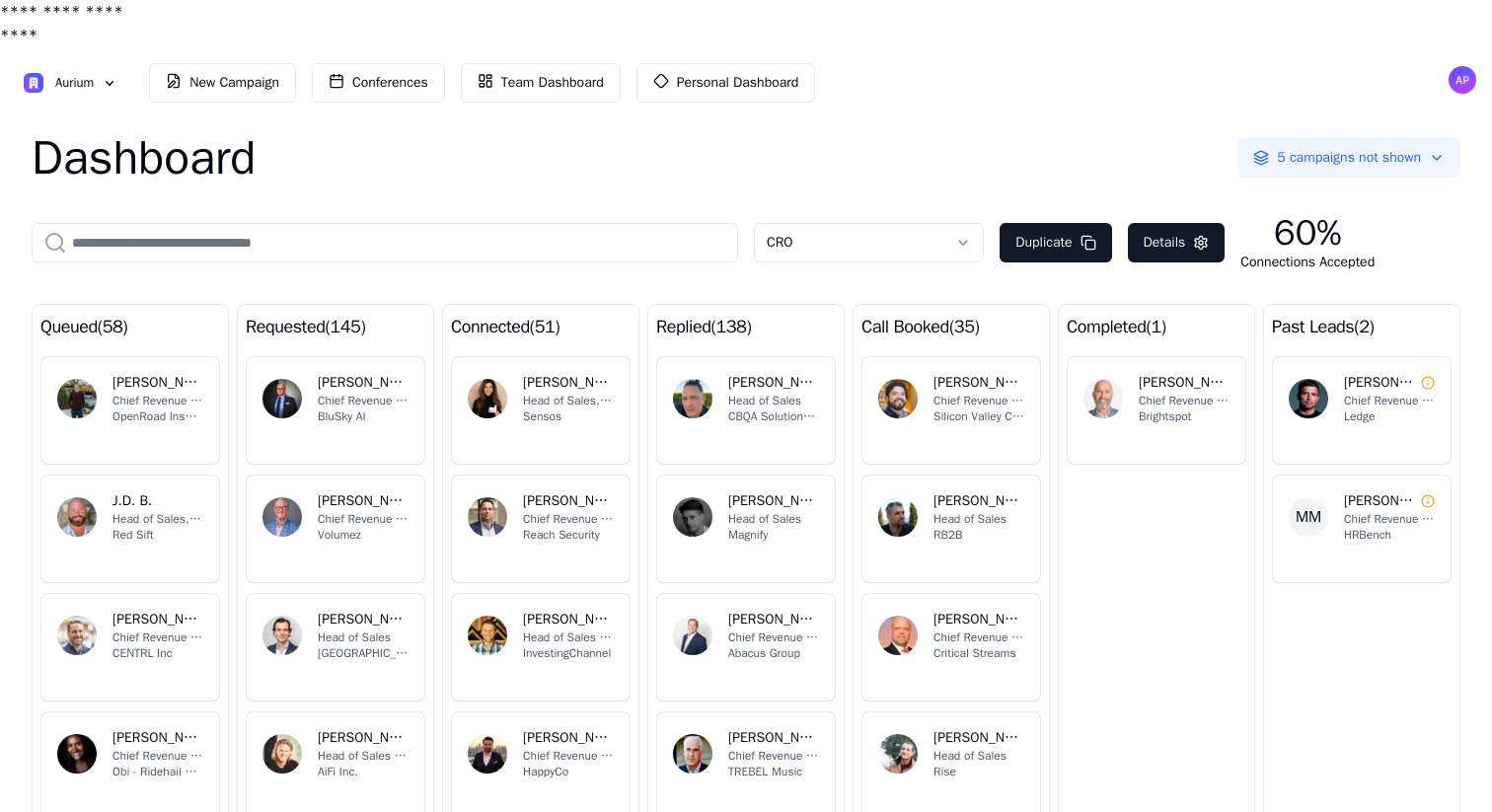 click on "**********" at bounding box center [746, 429] 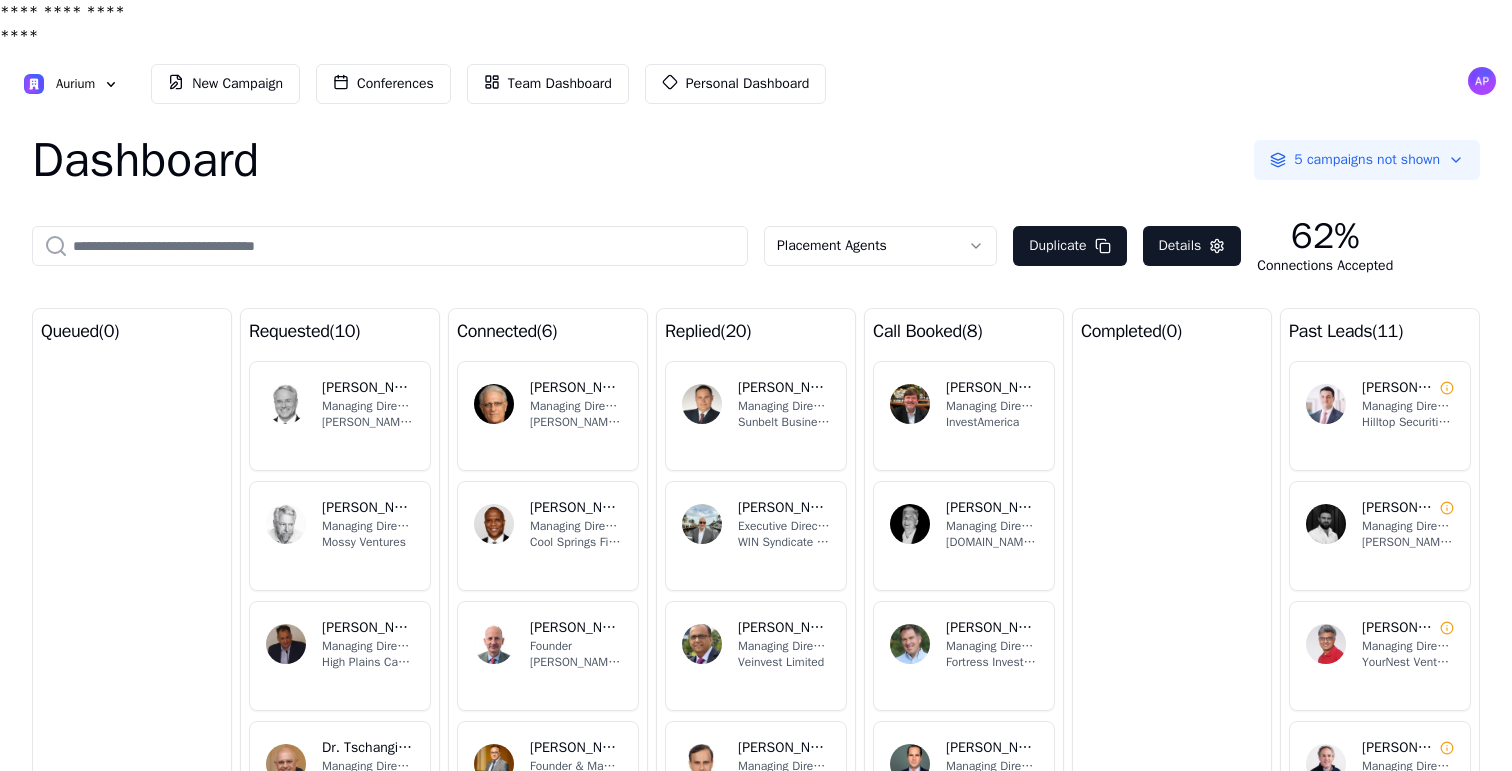 click on "Dashboard 5 campaigns not shown" at bounding box center [756, 160] 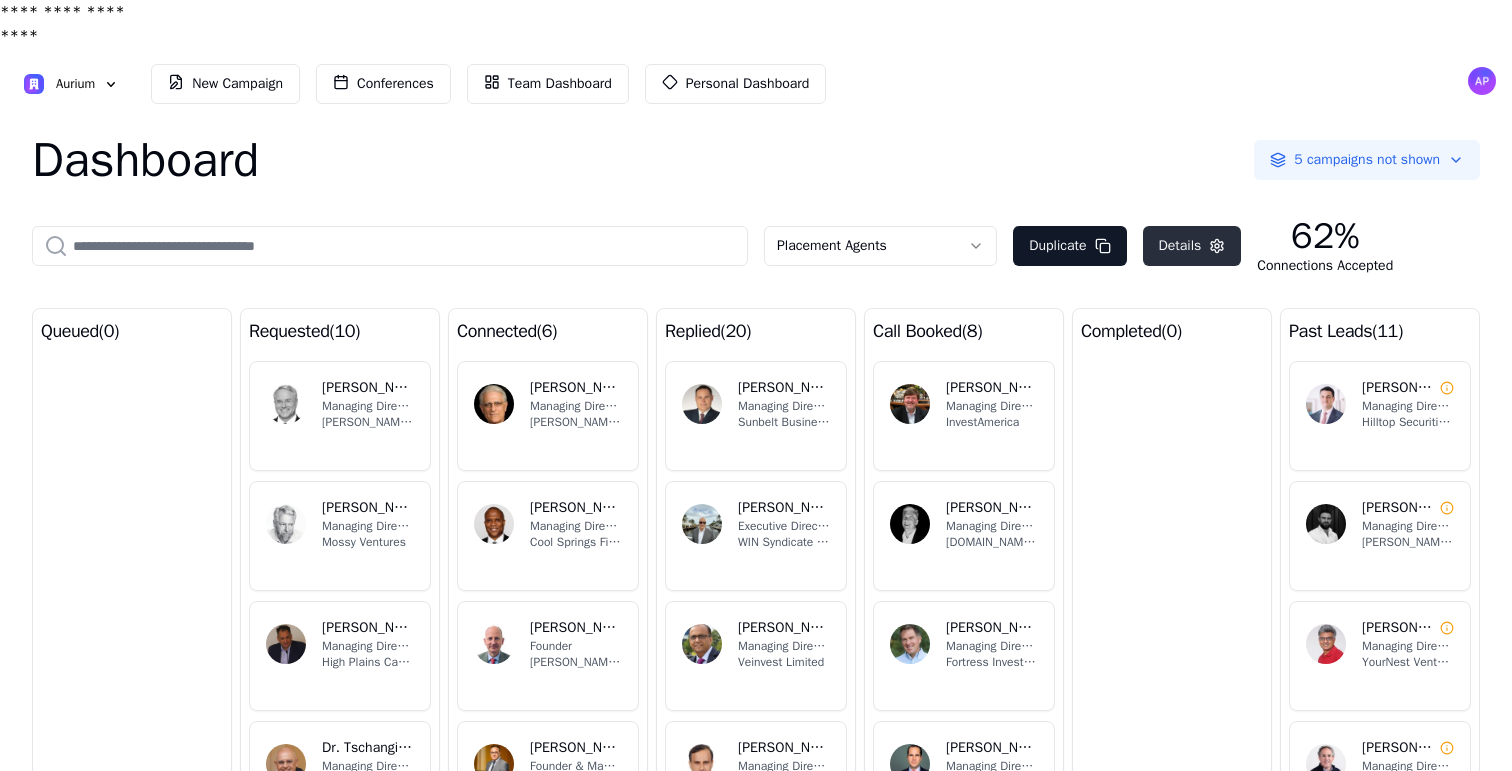 click on "Details" at bounding box center (1192, 246) 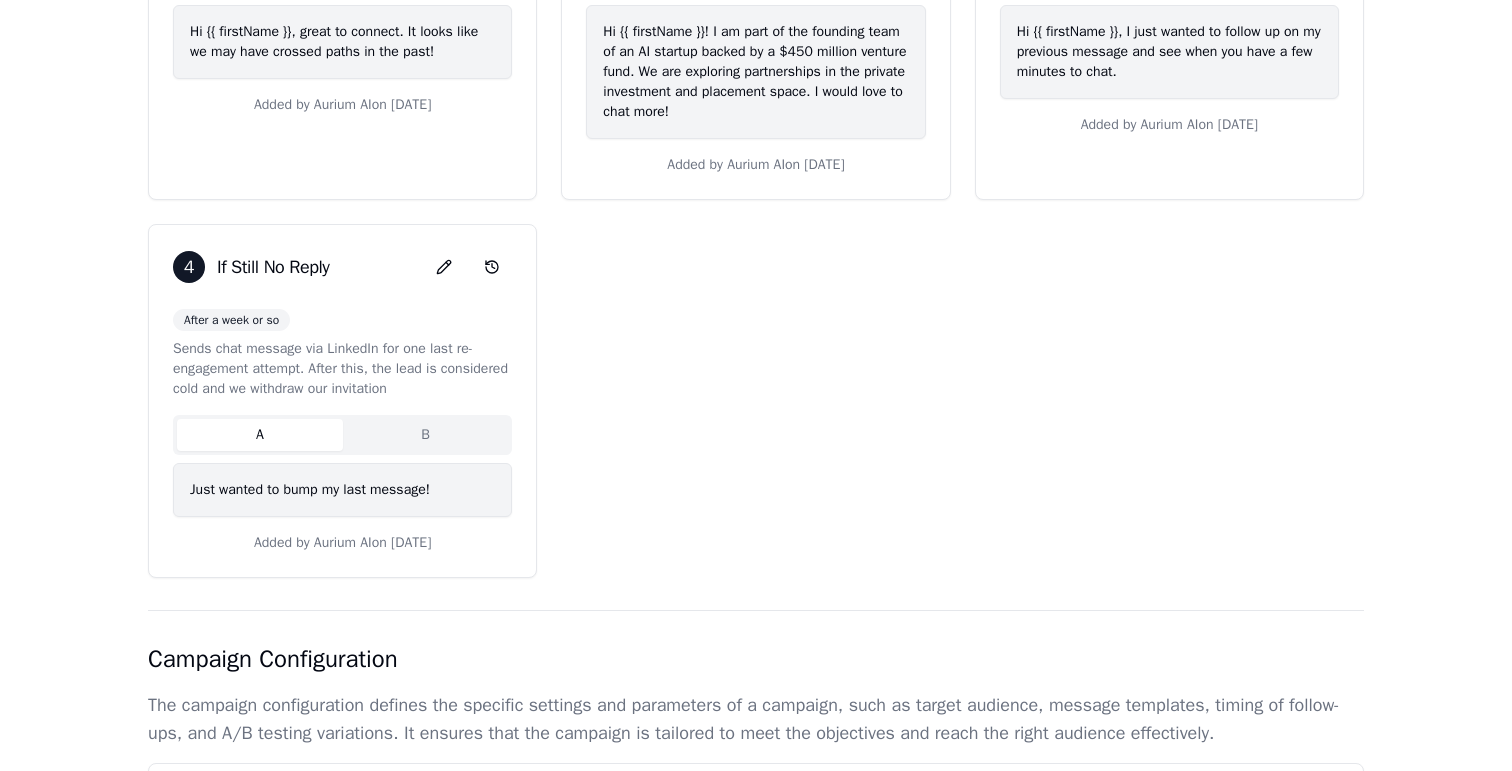 scroll, scrollTop: 845, scrollLeft: 0, axis: vertical 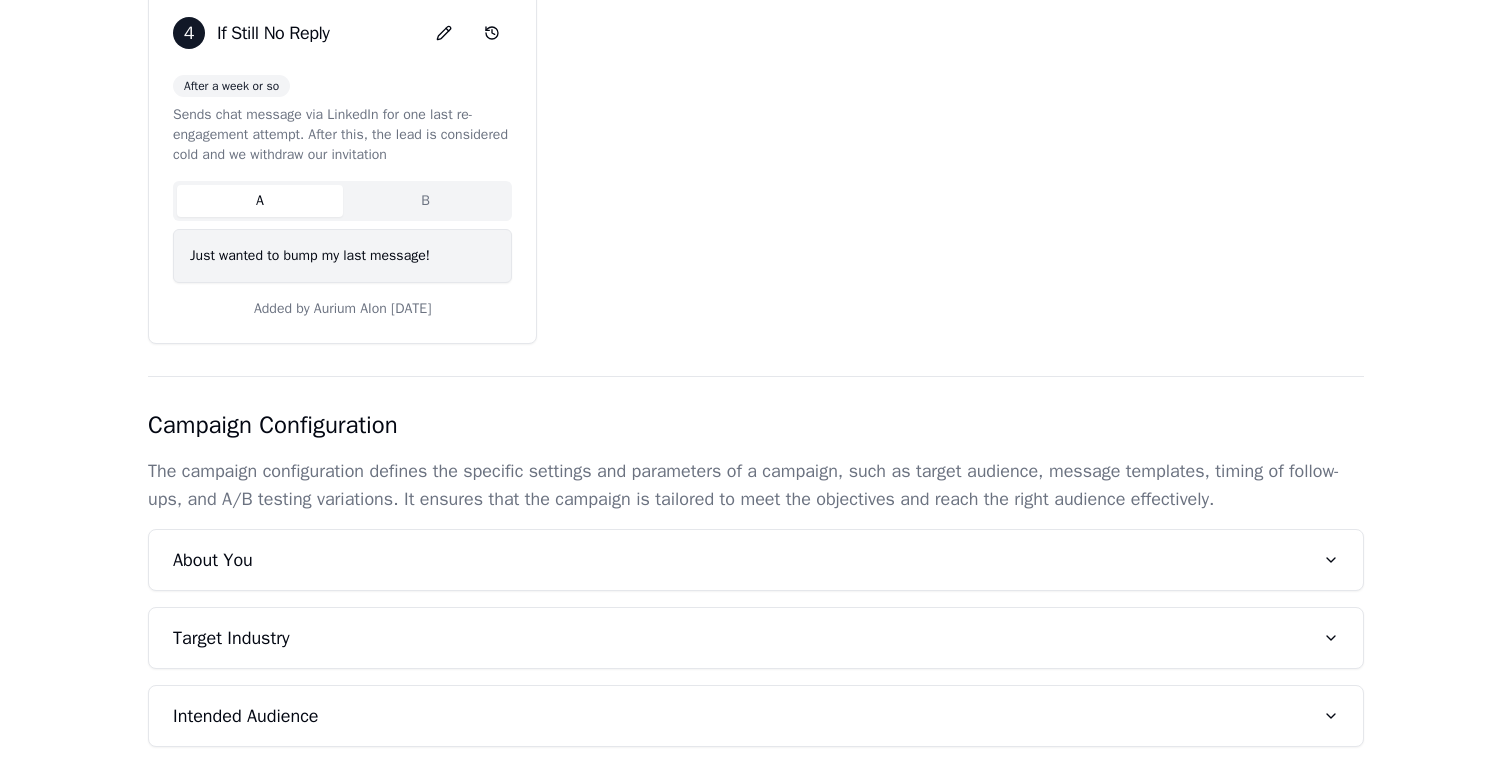 click on "About You" at bounding box center (756, 560) 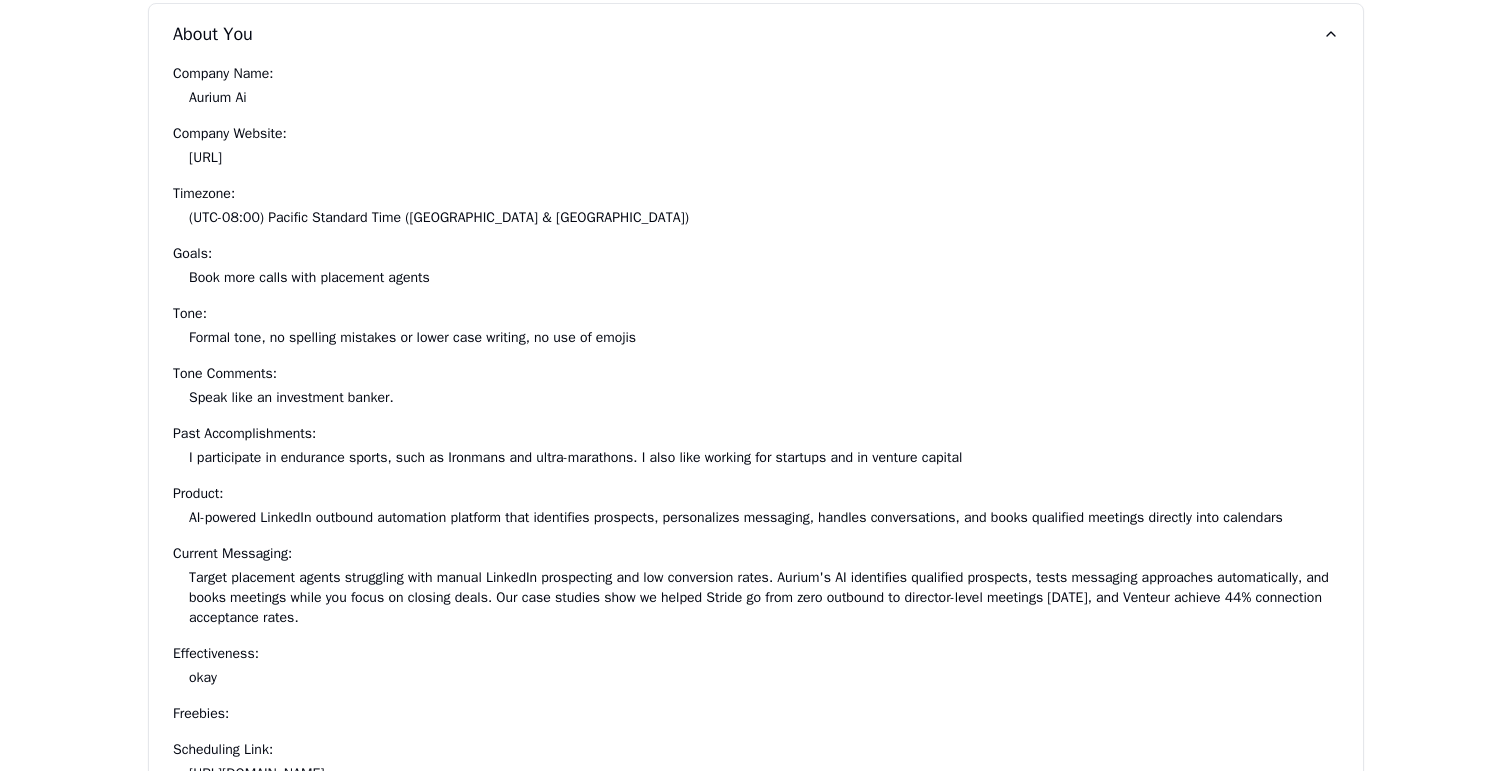 scroll, scrollTop: 1417, scrollLeft: 0, axis: vertical 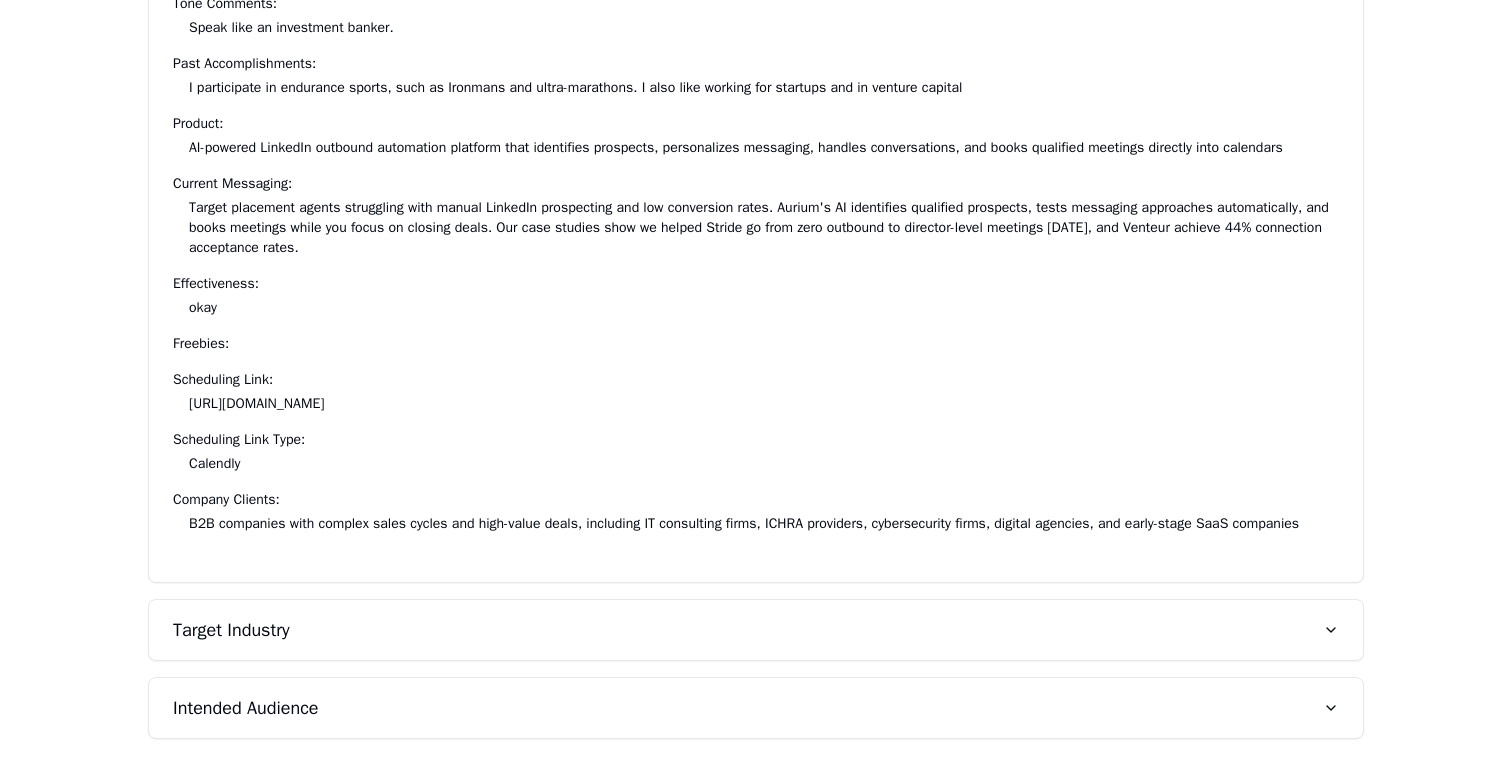 click on "Target Industry" at bounding box center [756, 630] 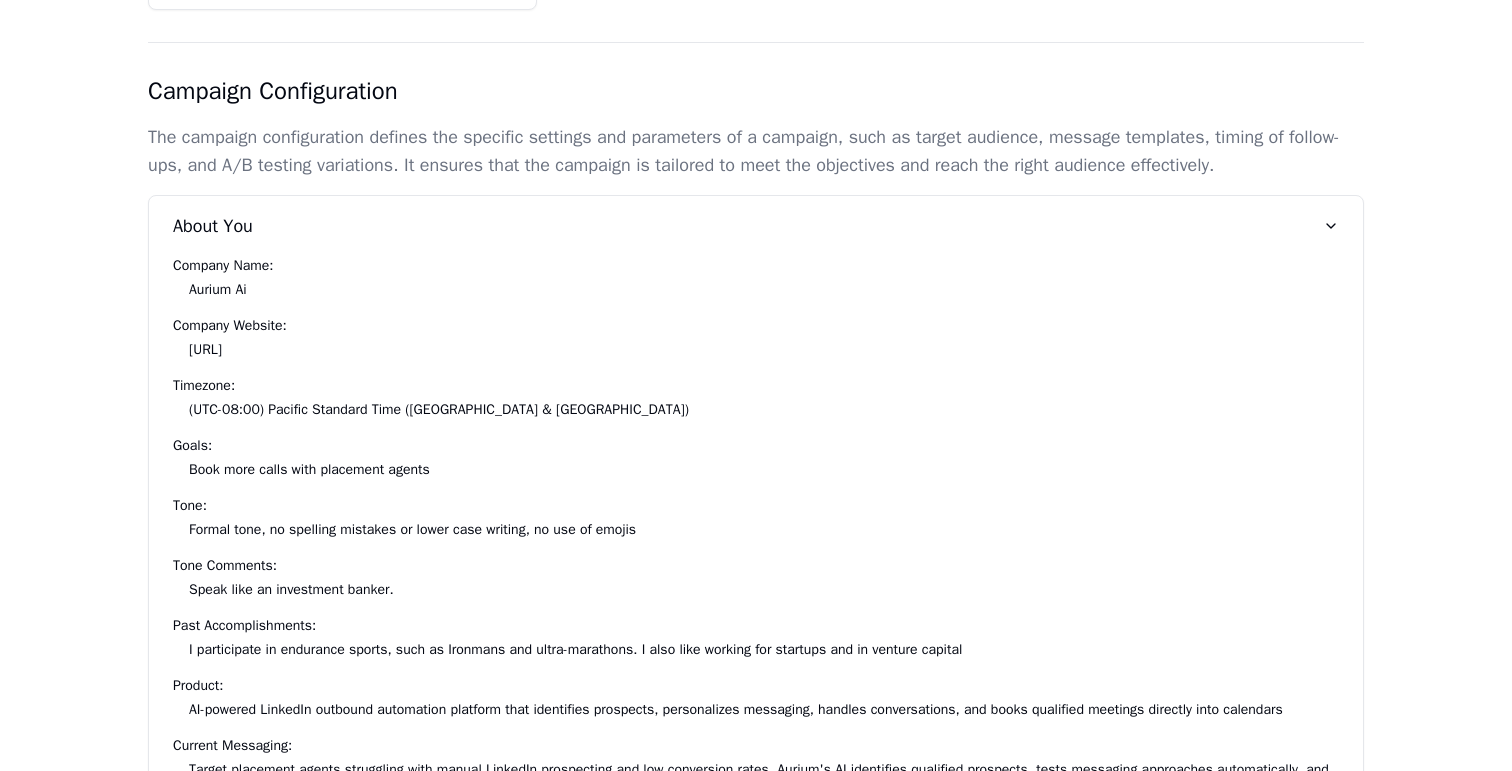 scroll, scrollTop: 1163, scrollLeft: 0, axis: vertical 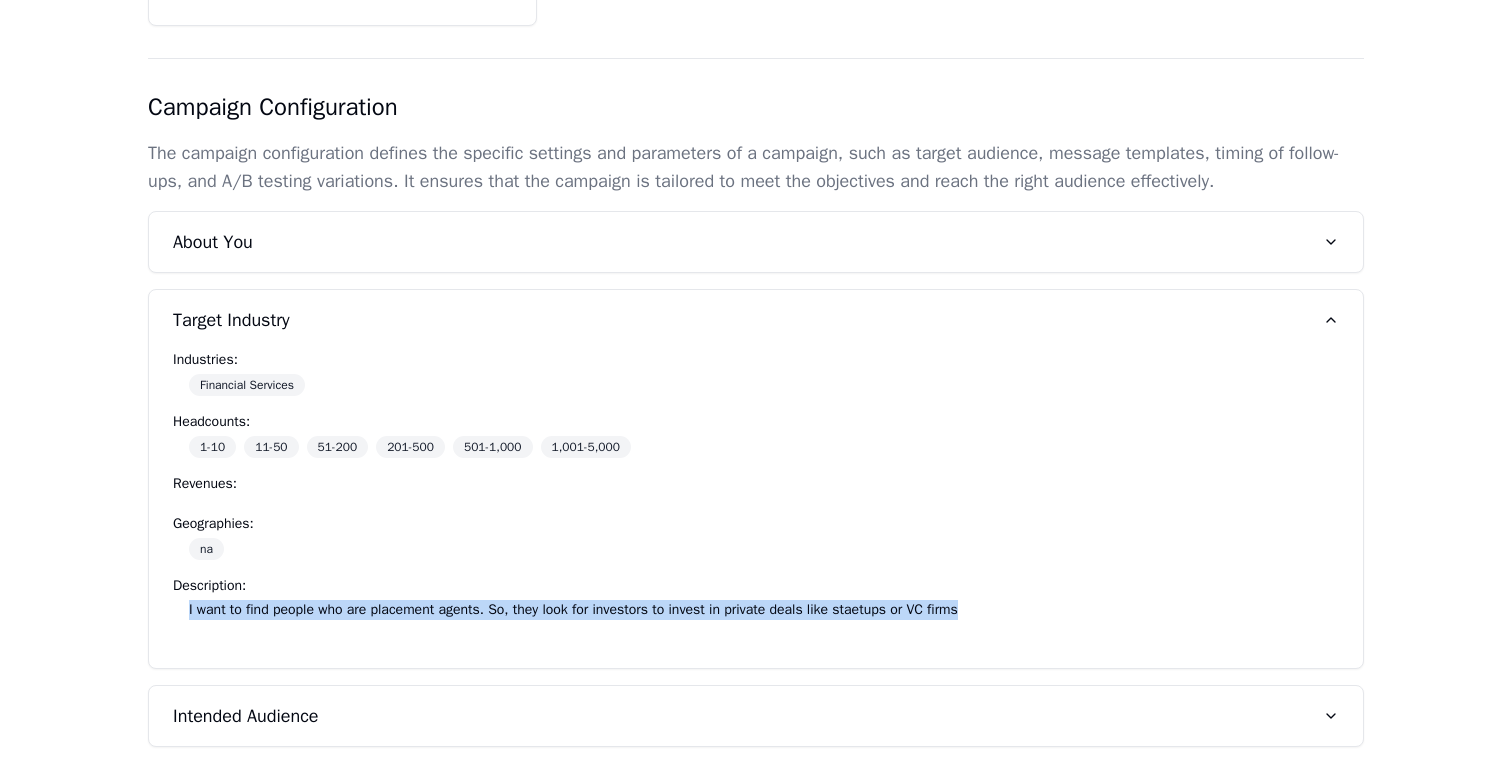 drag, startPoint x: 178, startPoint y: 608, endPoint x: 596, endPoint y: 615, distance: 418.0586 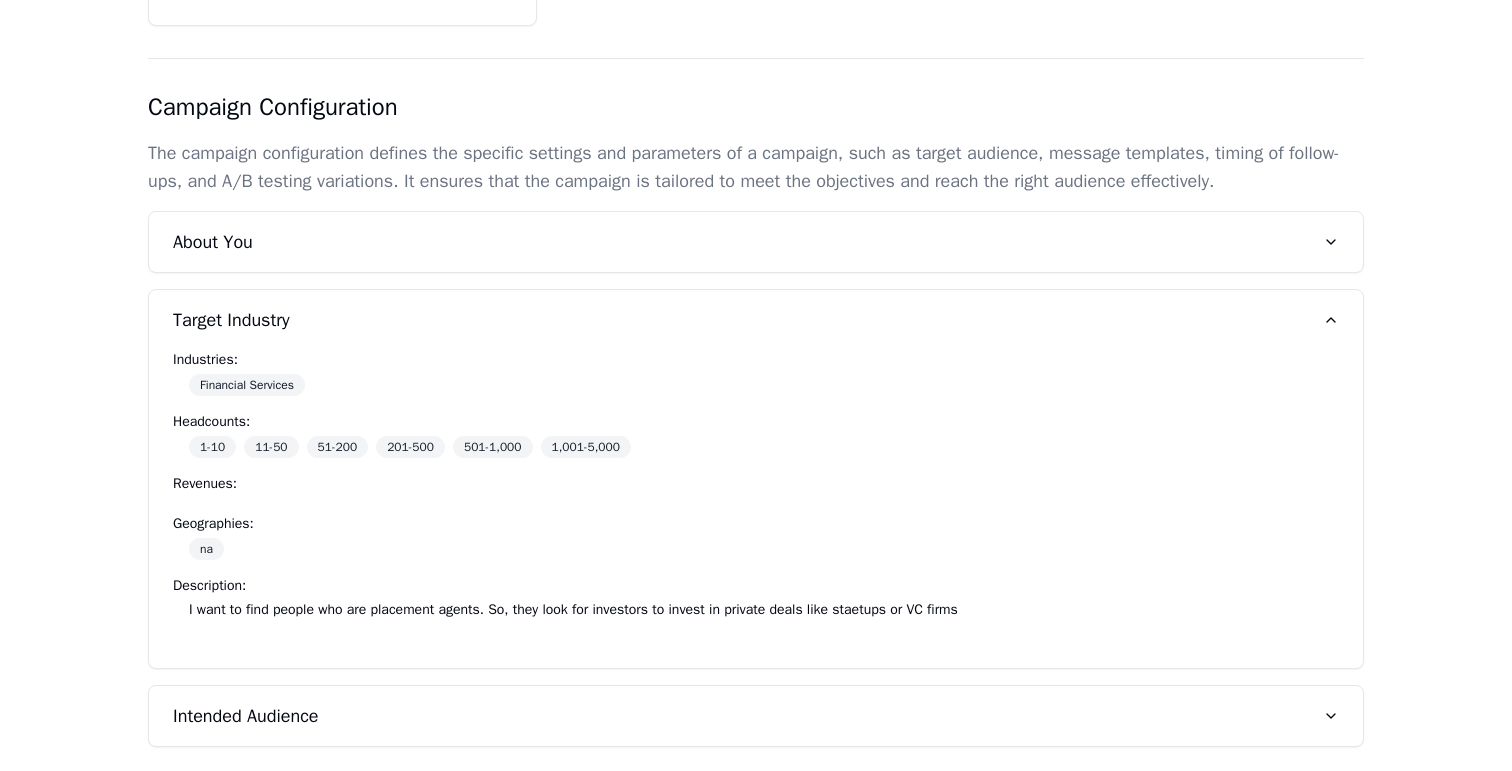 drag, startPoint x: 596, startPoint y: 615, endPoint x: 560, endPoint y: 615, distance: 36 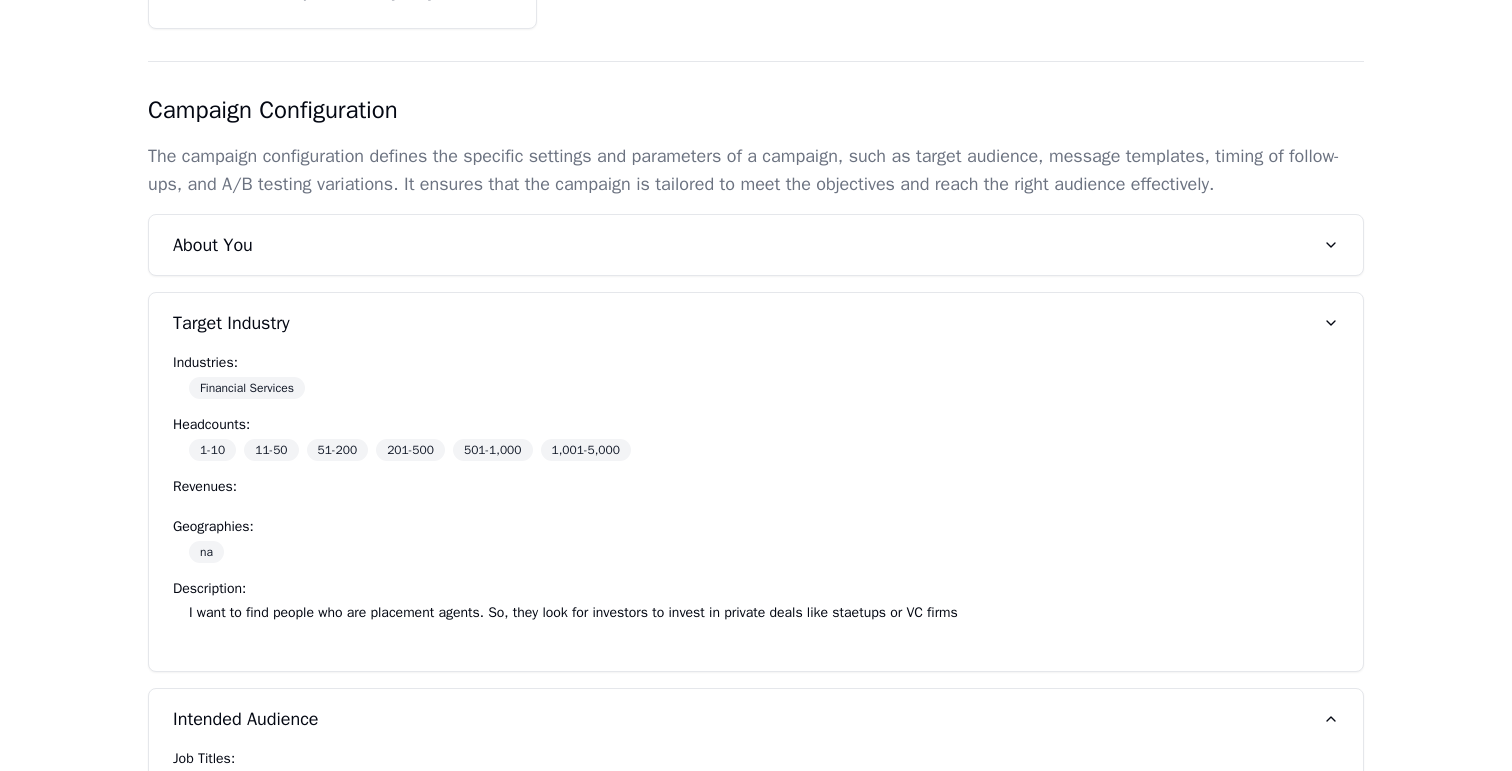 scroll, scrollTop: 1159, scrollLeft: 0, axis: vertical 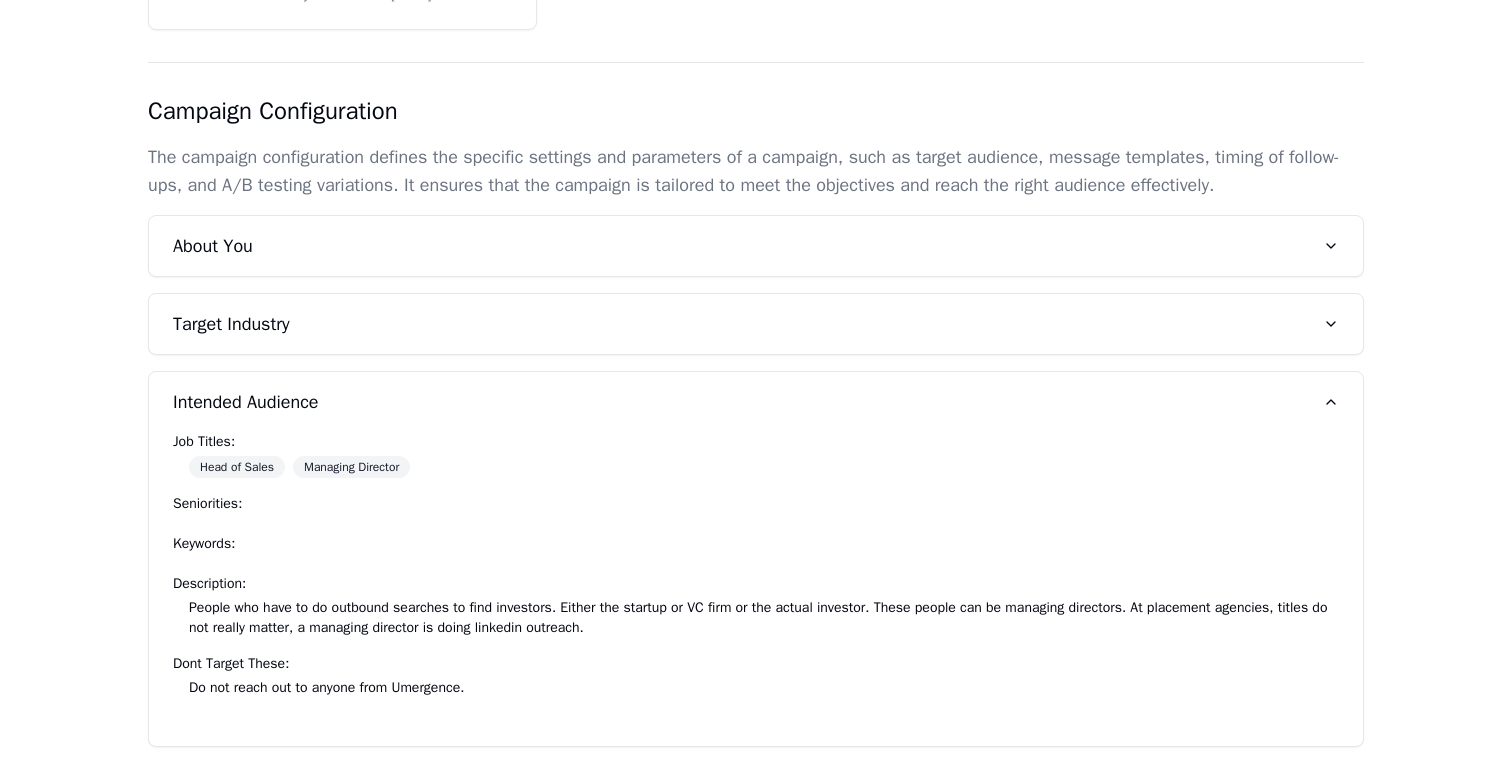 click on "Do not reach out to anyone from Umergence." at bounding box center [326, 687] 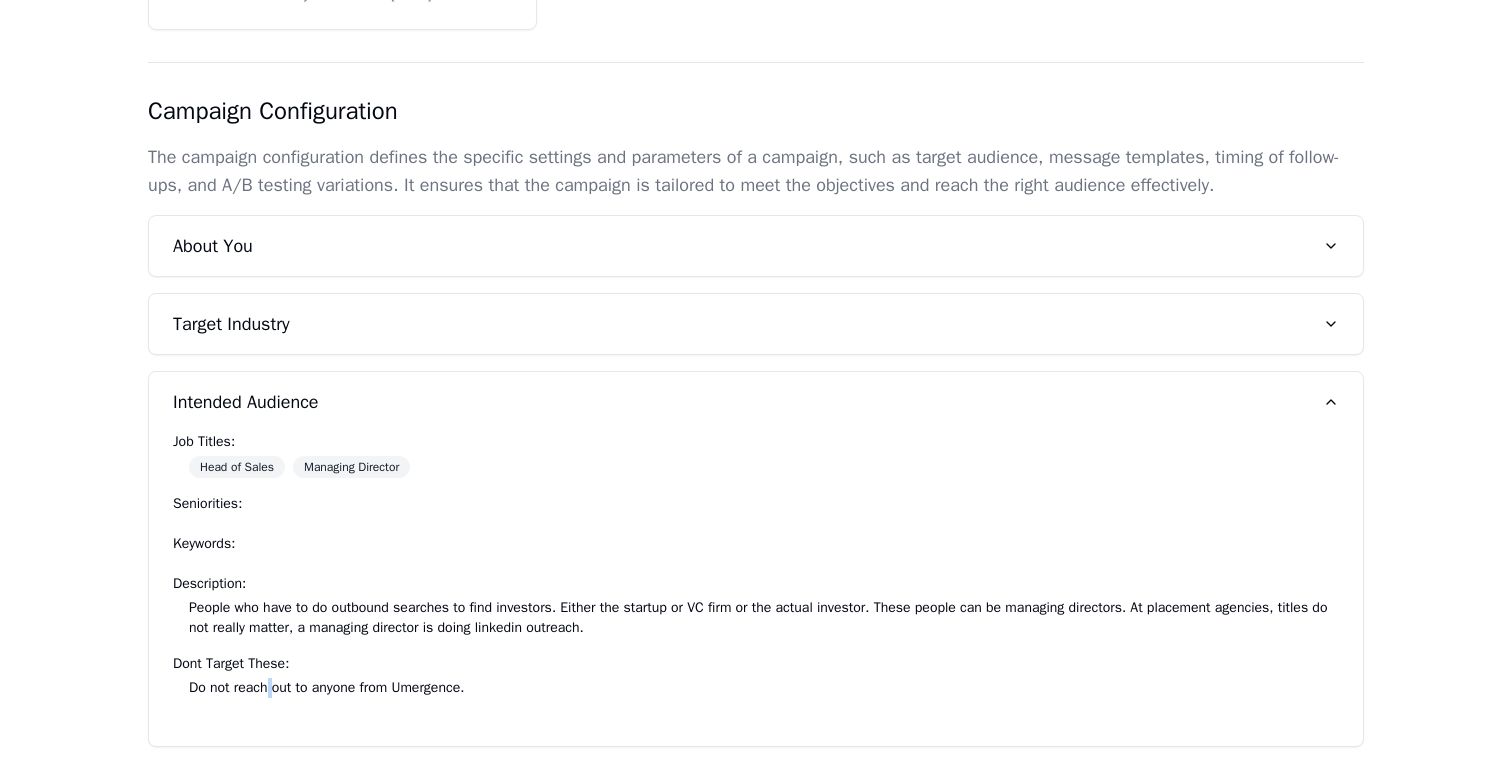 click on "Do not reach out to anyone from Umergence." at bounding box center [326, 687] 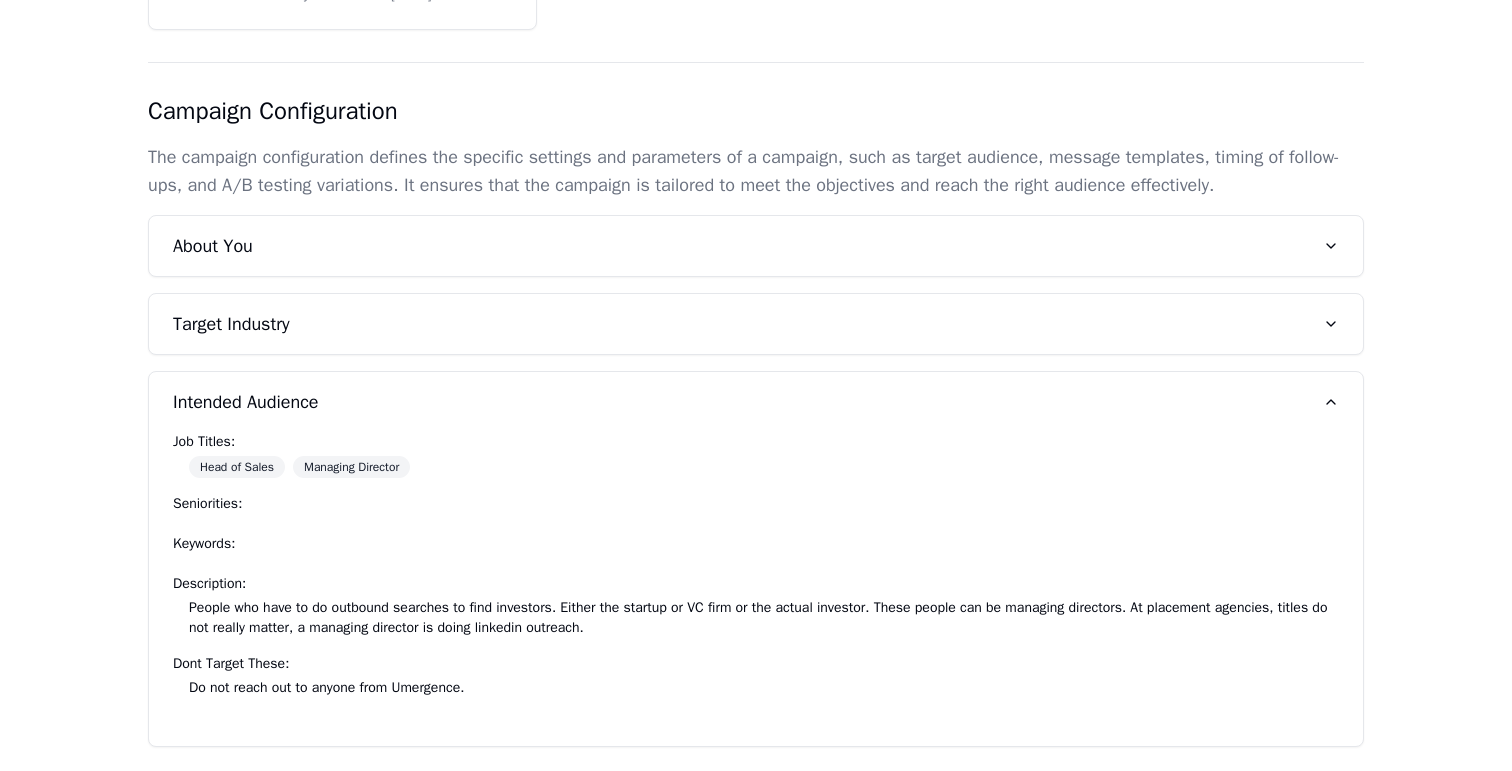 click on "Do not reach out to anyone from Umergence." at bounding box center (326, 687) 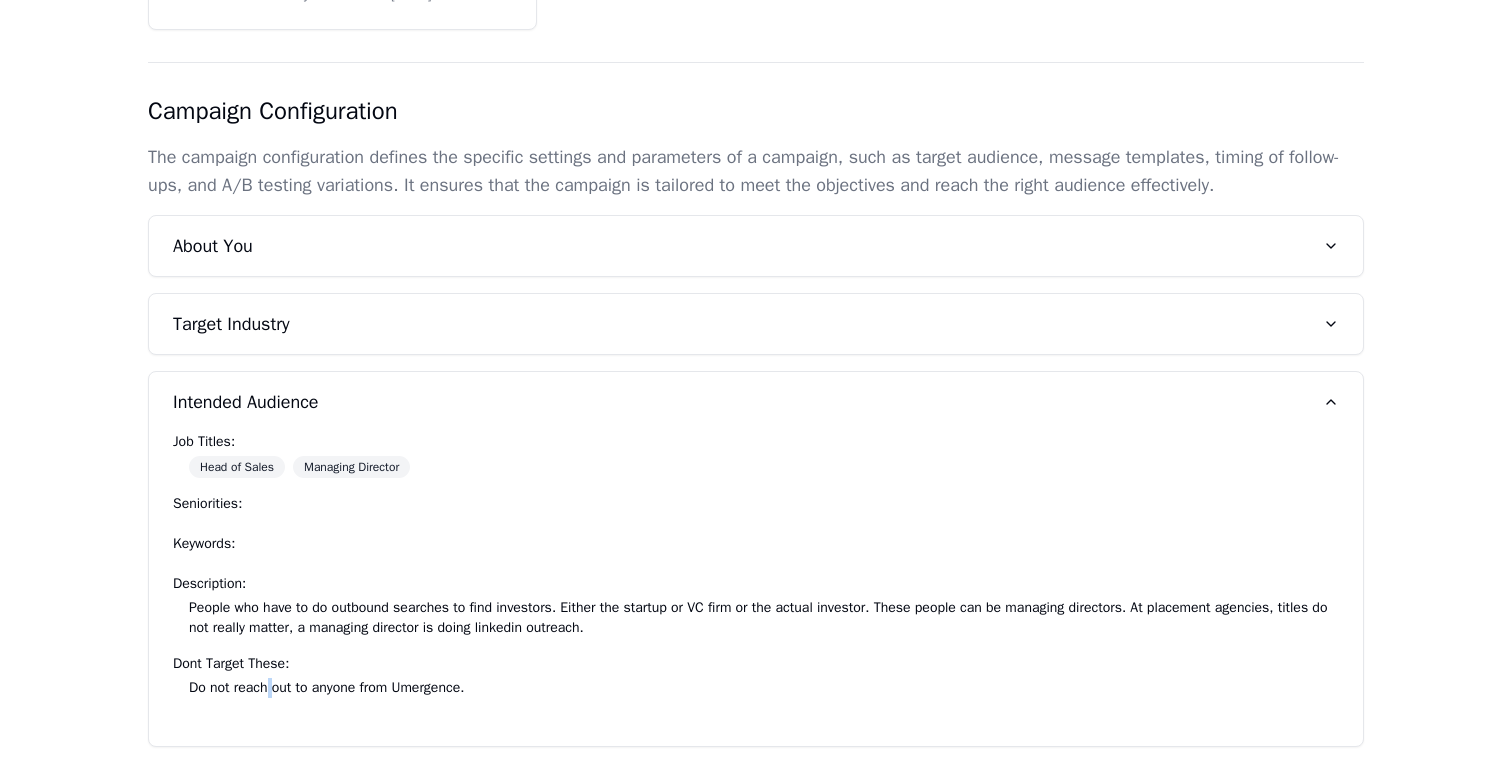 click on "Do not reach out to anyone from Umergence." at bounding box center [326, 687] 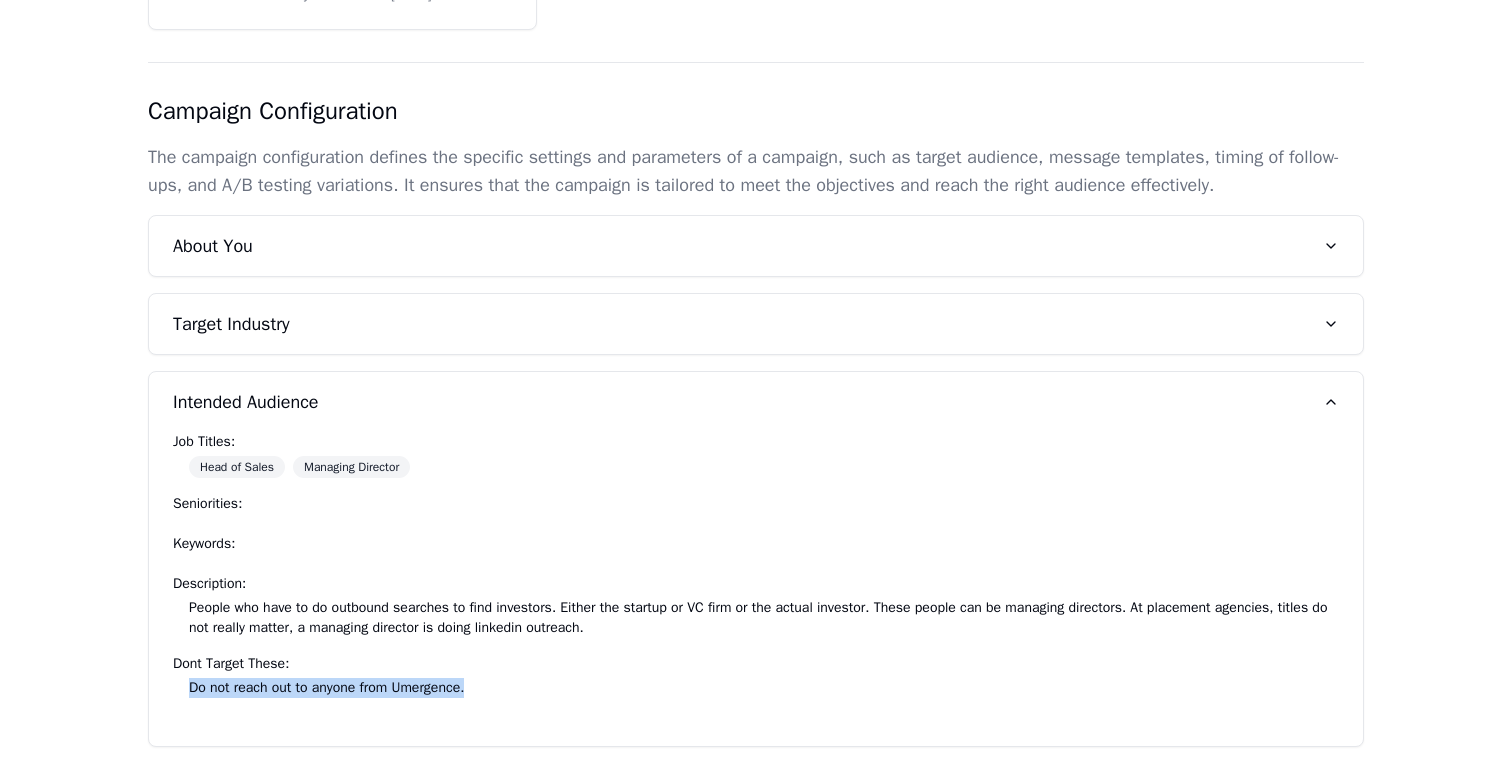 click on "Do not reach out to anyone from Umergence." at bounding box center (326, 687) 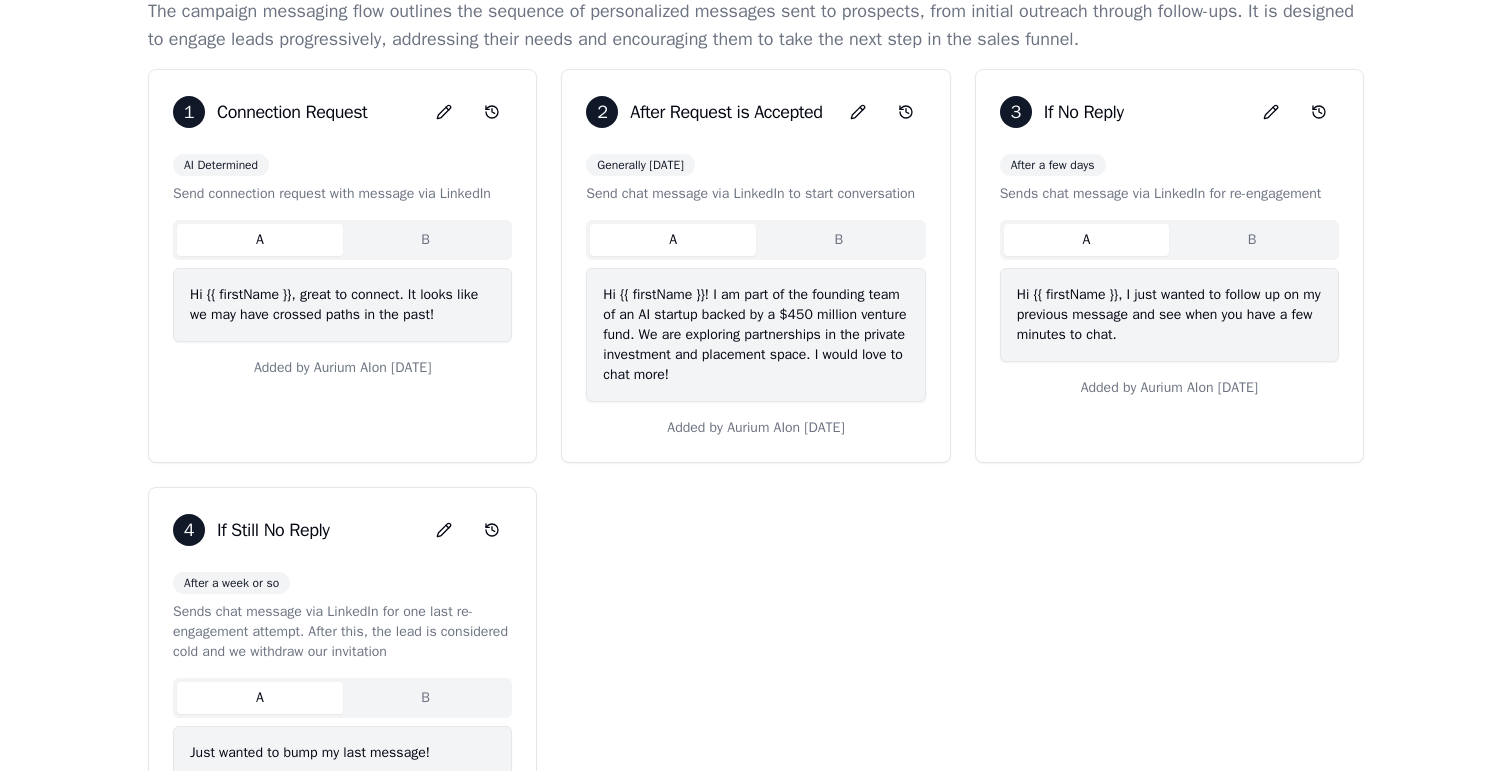 scroll, scrollTop: 332, scrollLeft: 0, axis: vertical 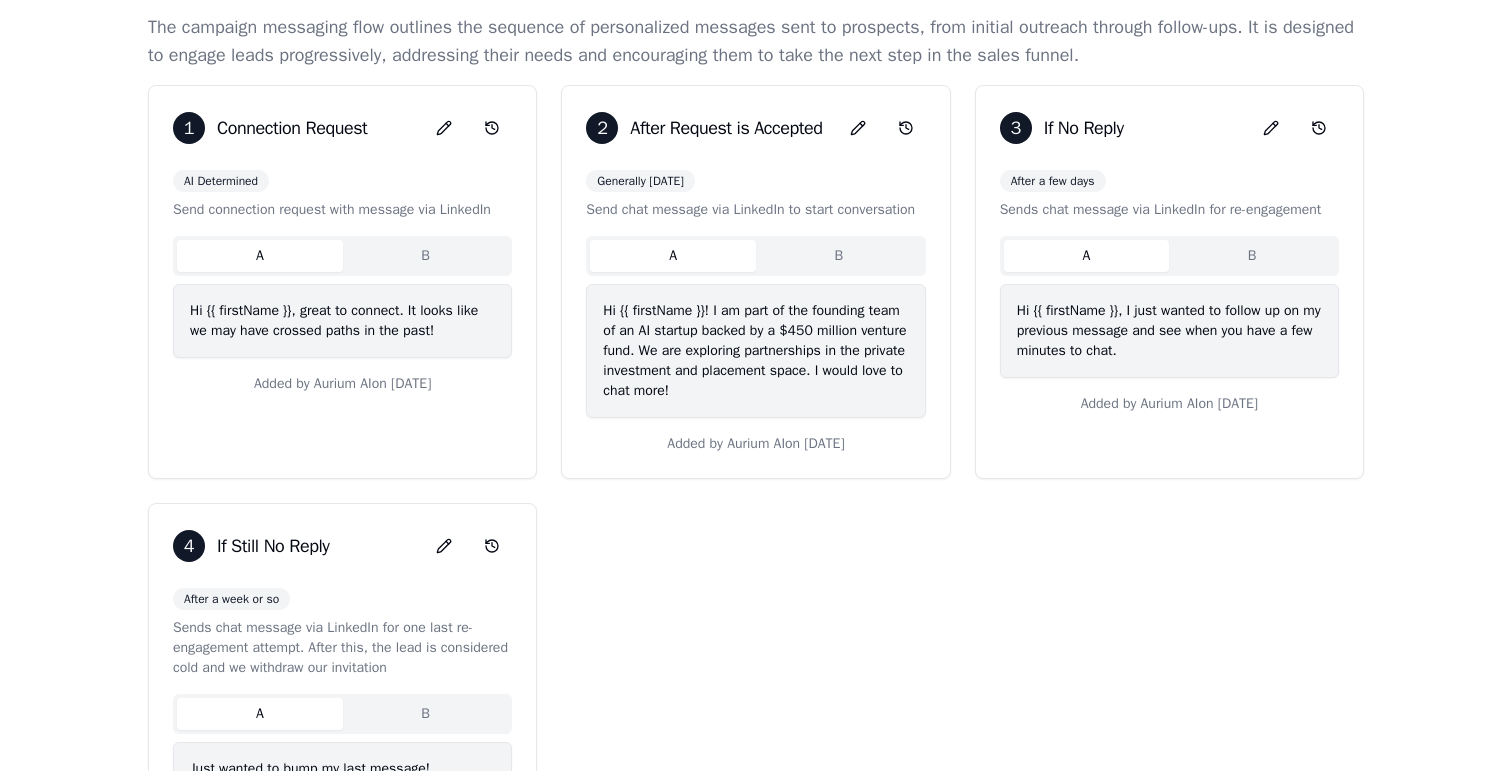 click on "B" at bounding box center (839, 256) 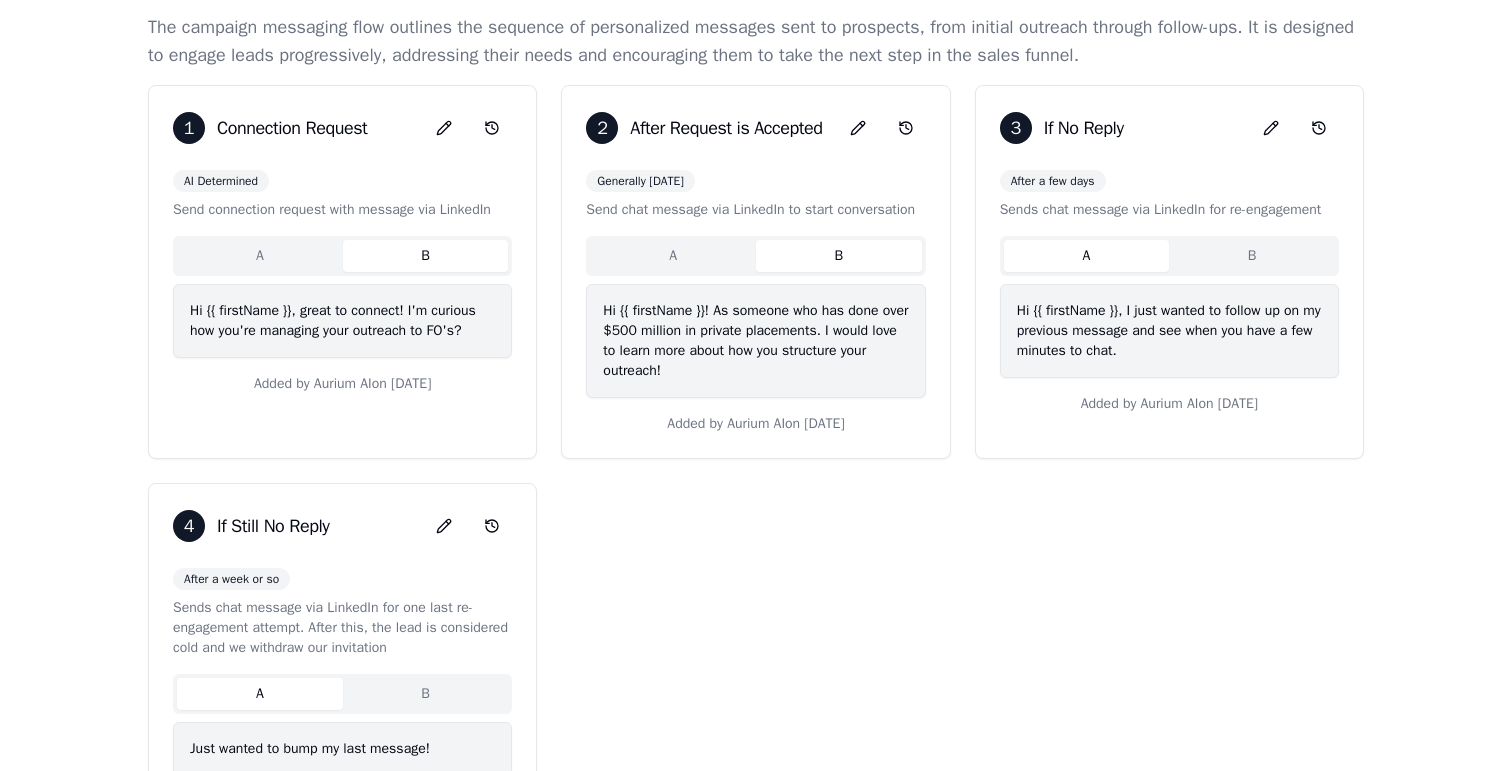 click on "B" at bounding box center [426, 256] 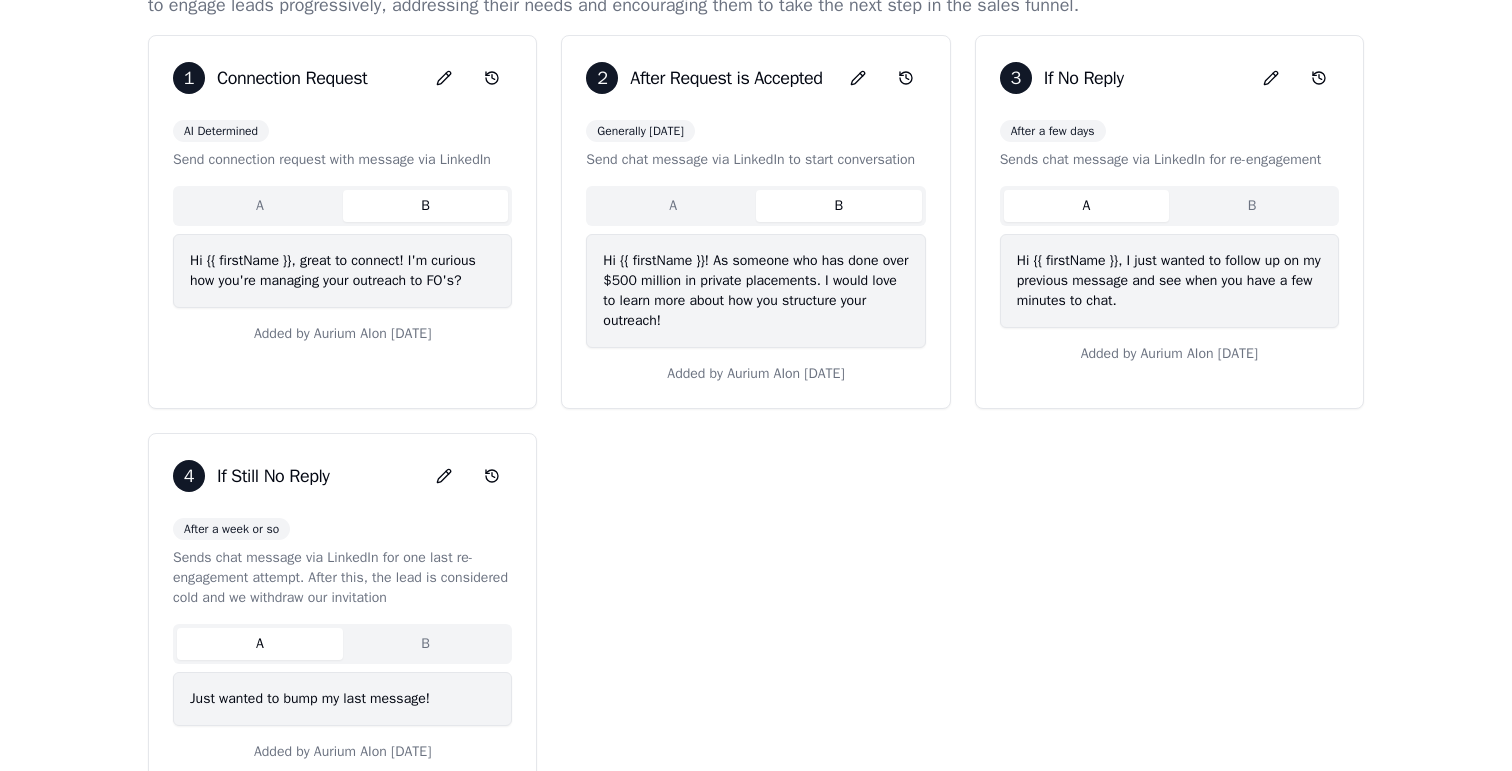 scroll, scrollTop: 393, scrollLeft: 0, axis: vertical 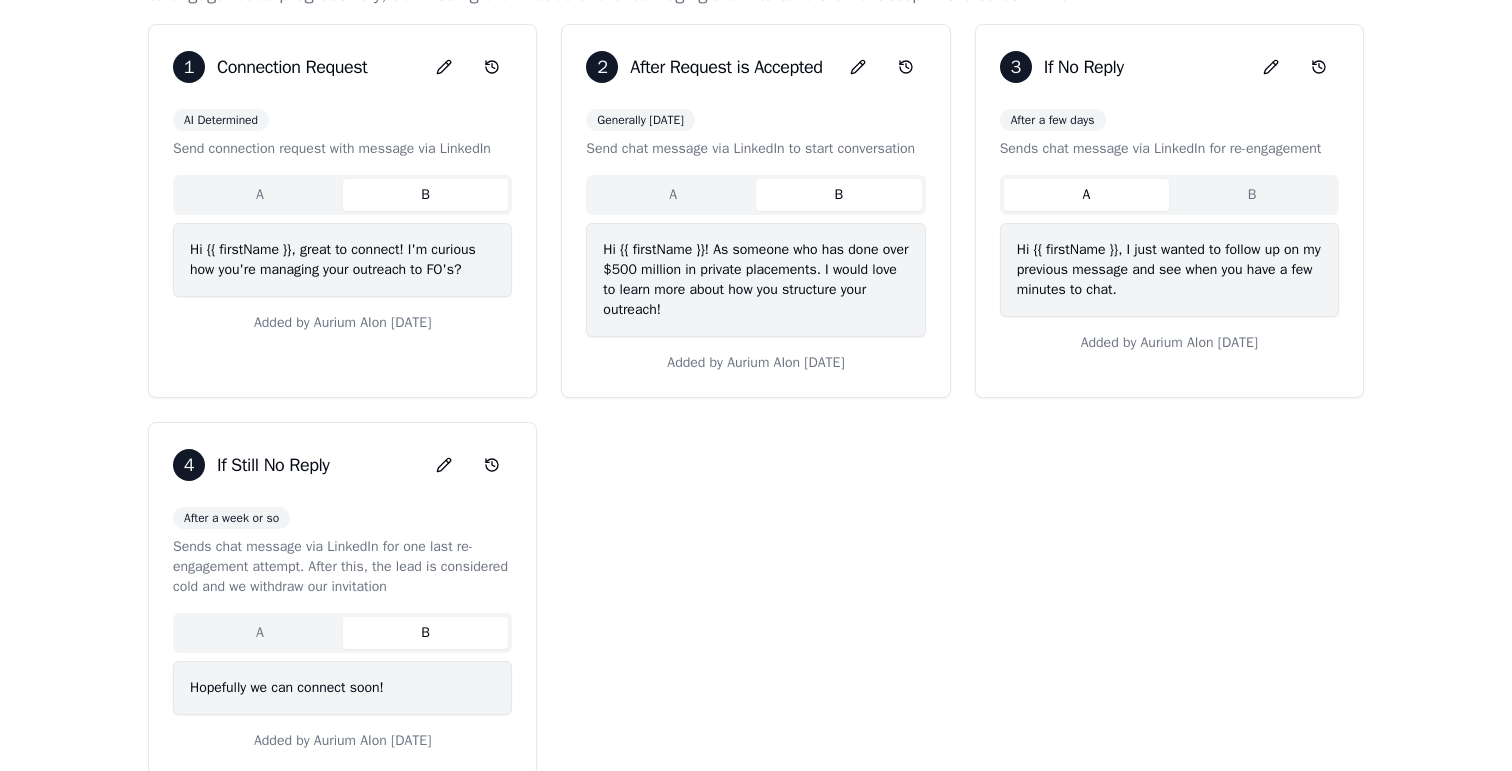 click on "B" at bounding box center [426, 633] 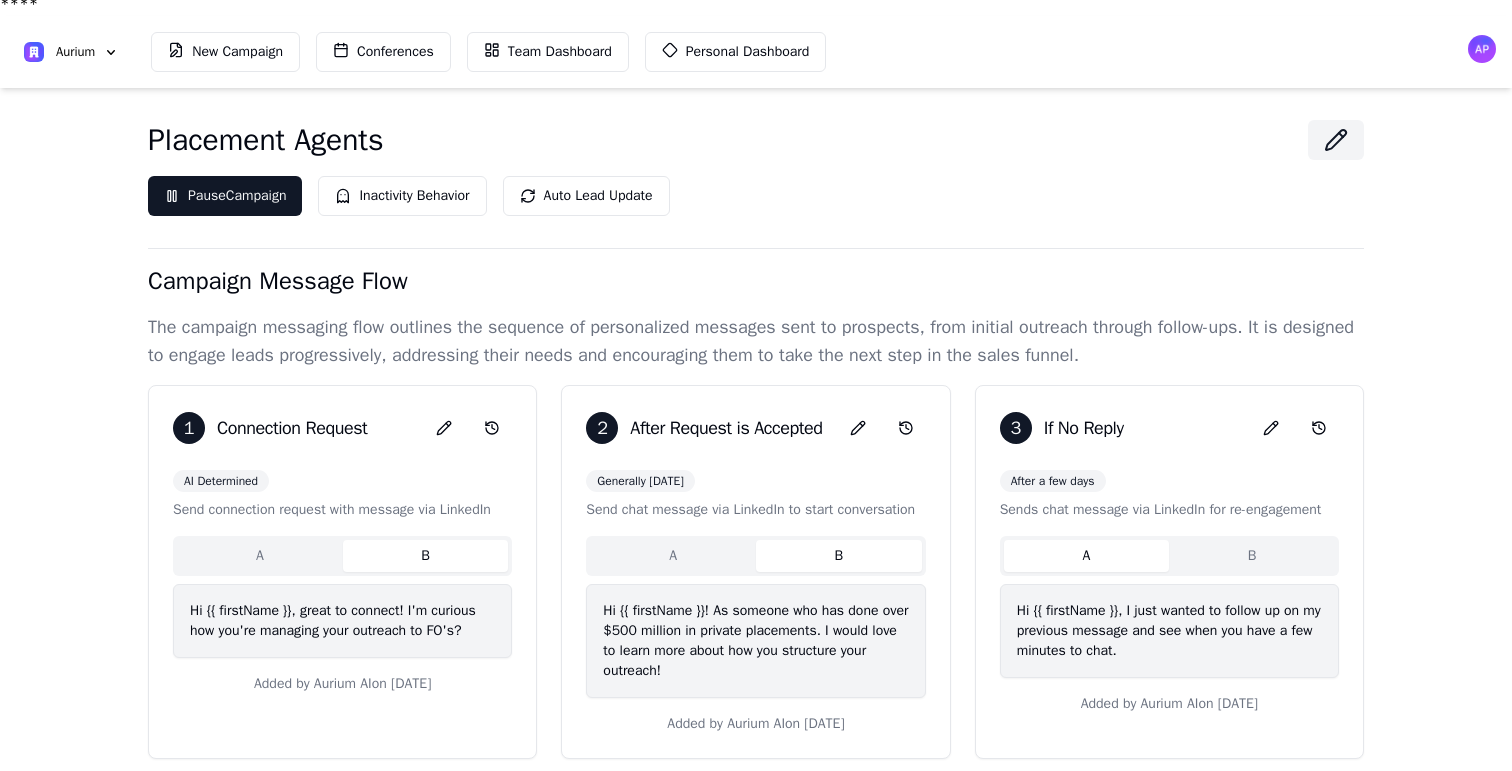 scroll, scrollTop: 0, scrollLeft: 0, axis: both 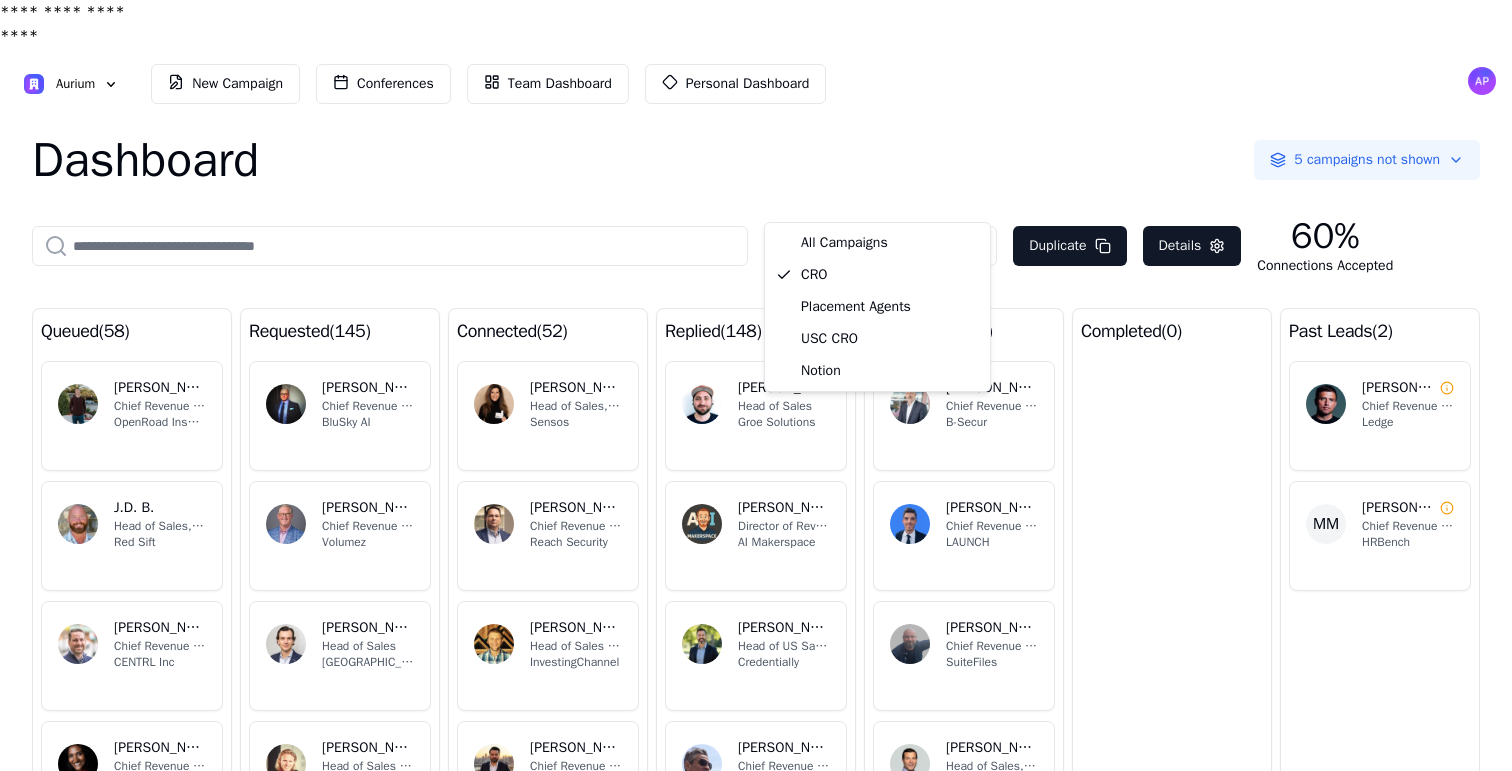 click on "**********" at bounding box center [756, 409] 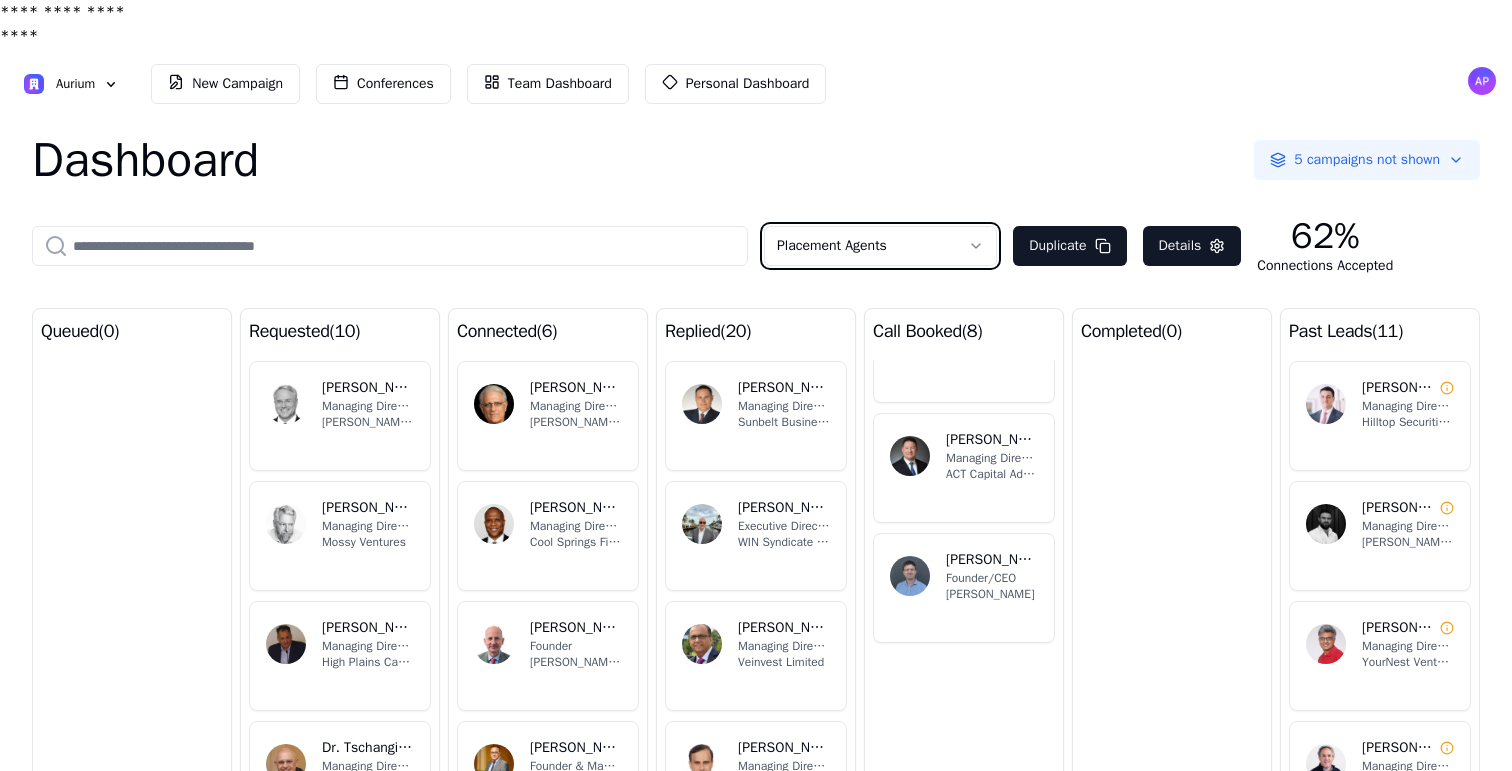 scroll, scrollTop: 527, scrollLeft: 0, axis: vertical 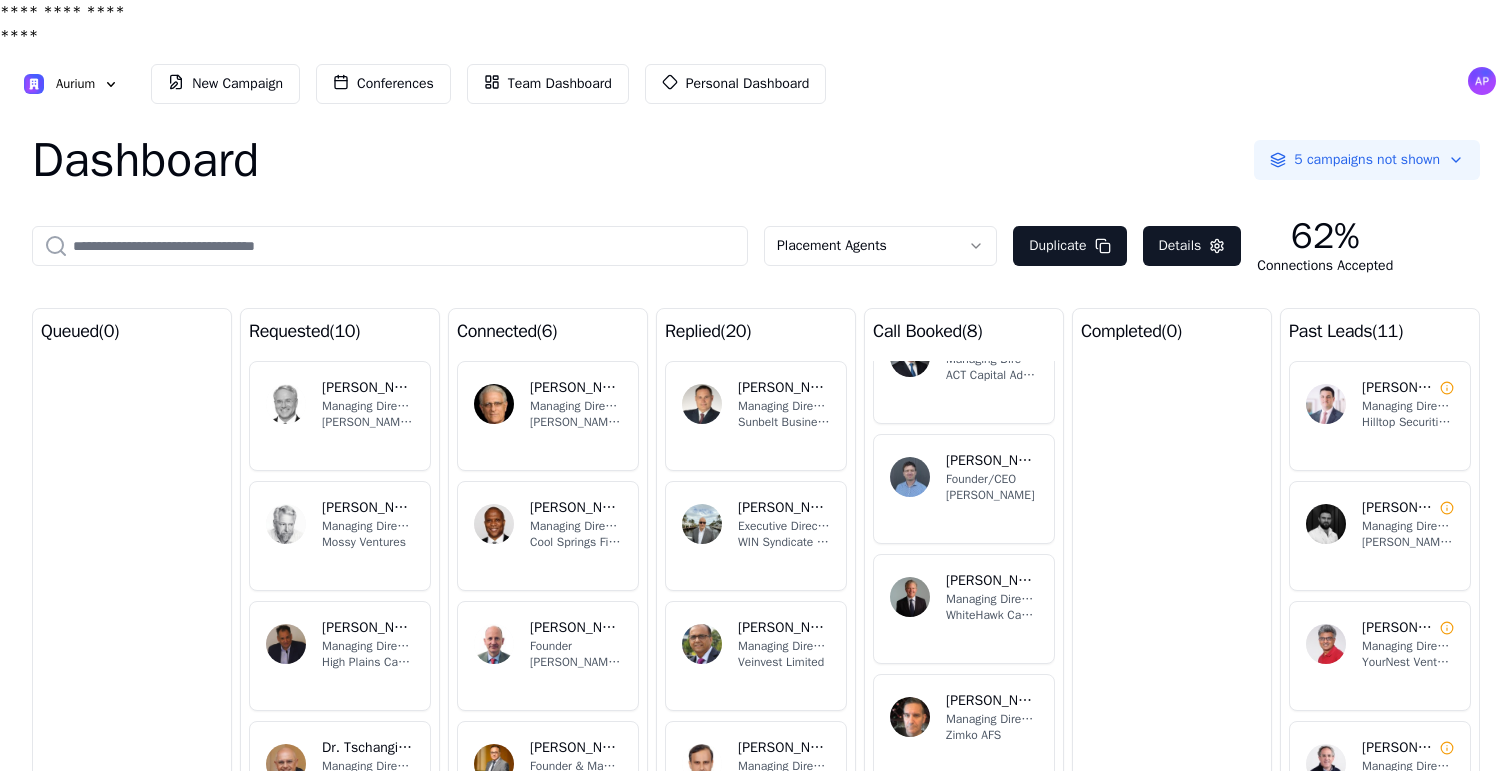 click on "BK Bryan Kelley Managing Director WhiteHawk Capital Partners" at bounding box center [964, 609] 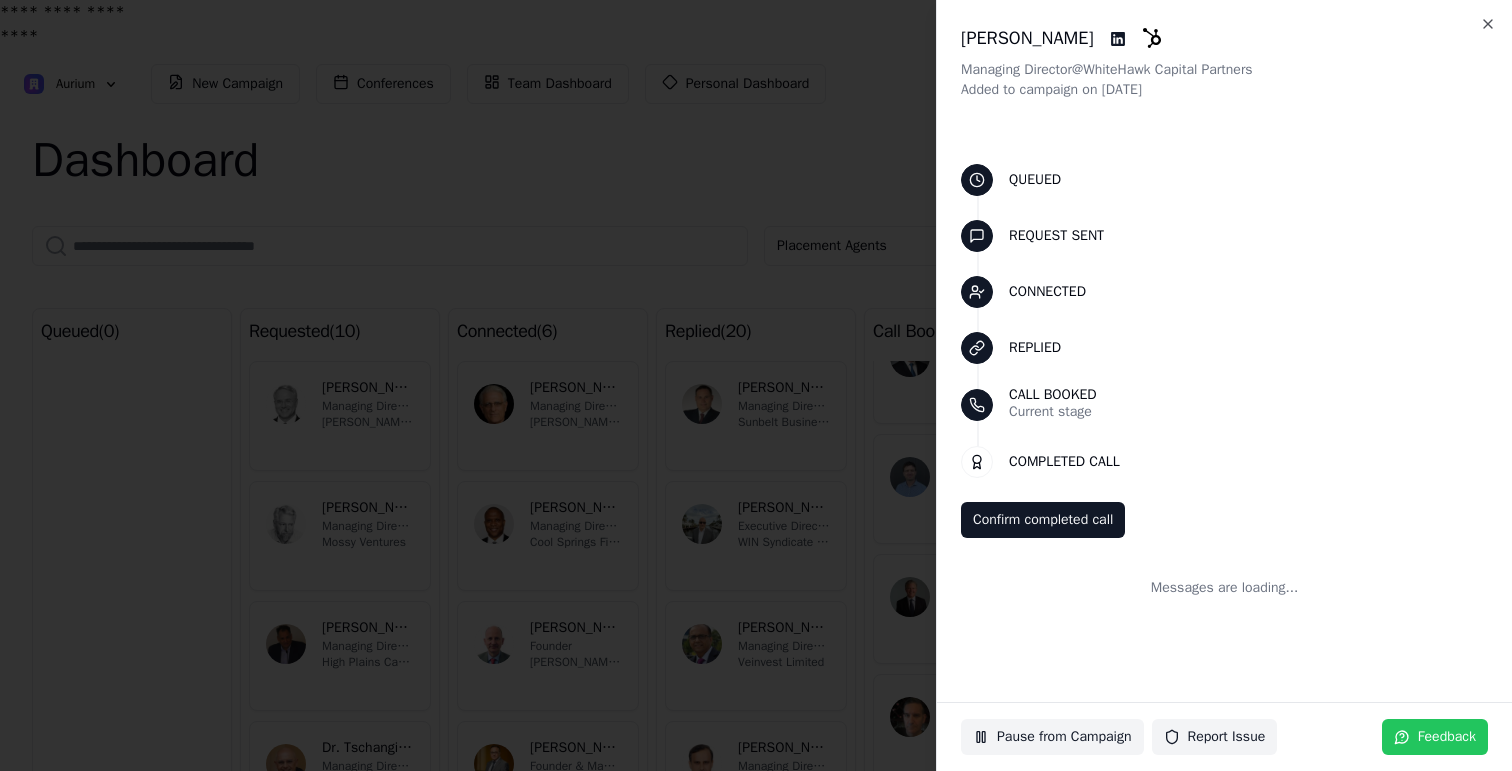 click on "Messages are loading..." at bounding box center (1224, 588) 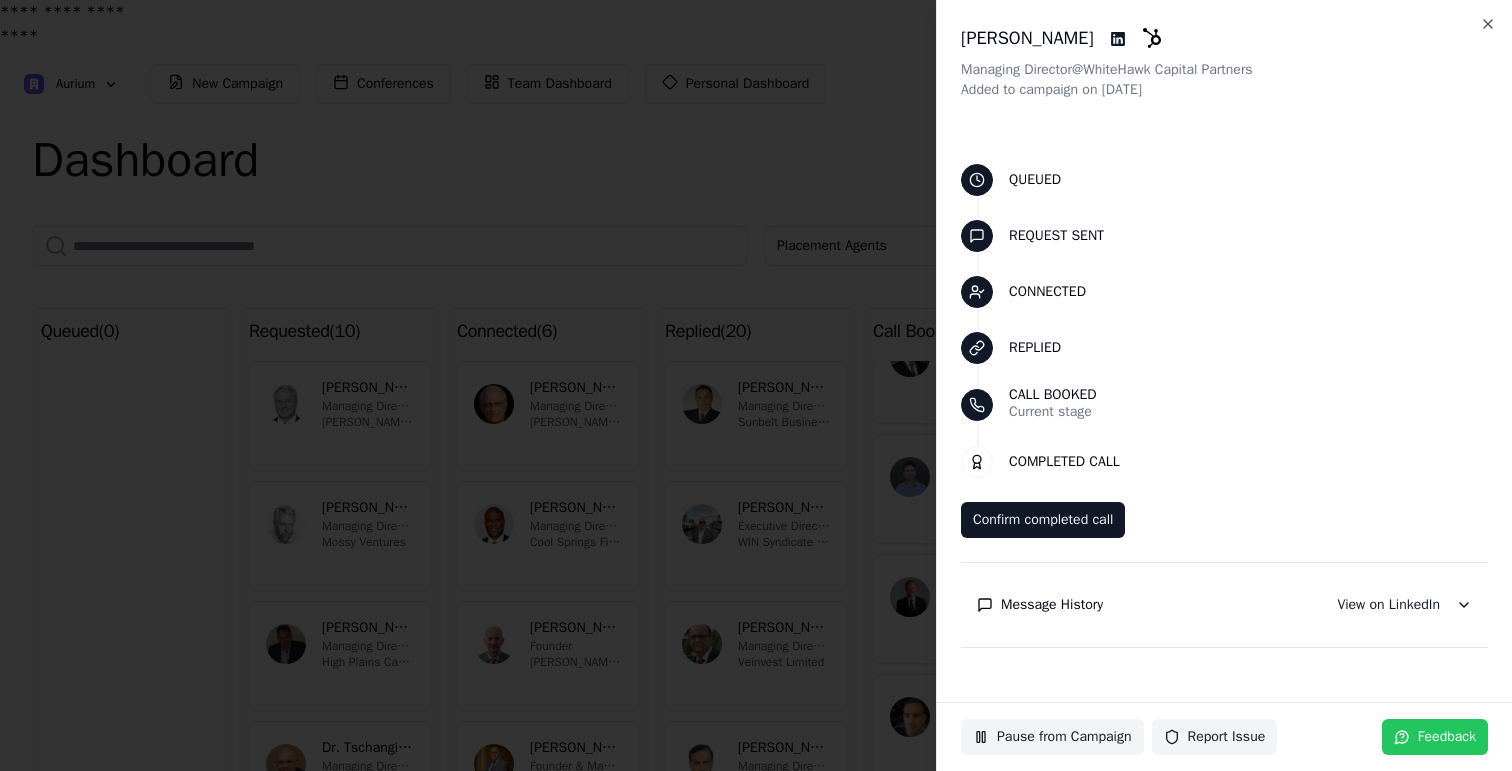 click on "Message History" at bounding box center (1052, 605) 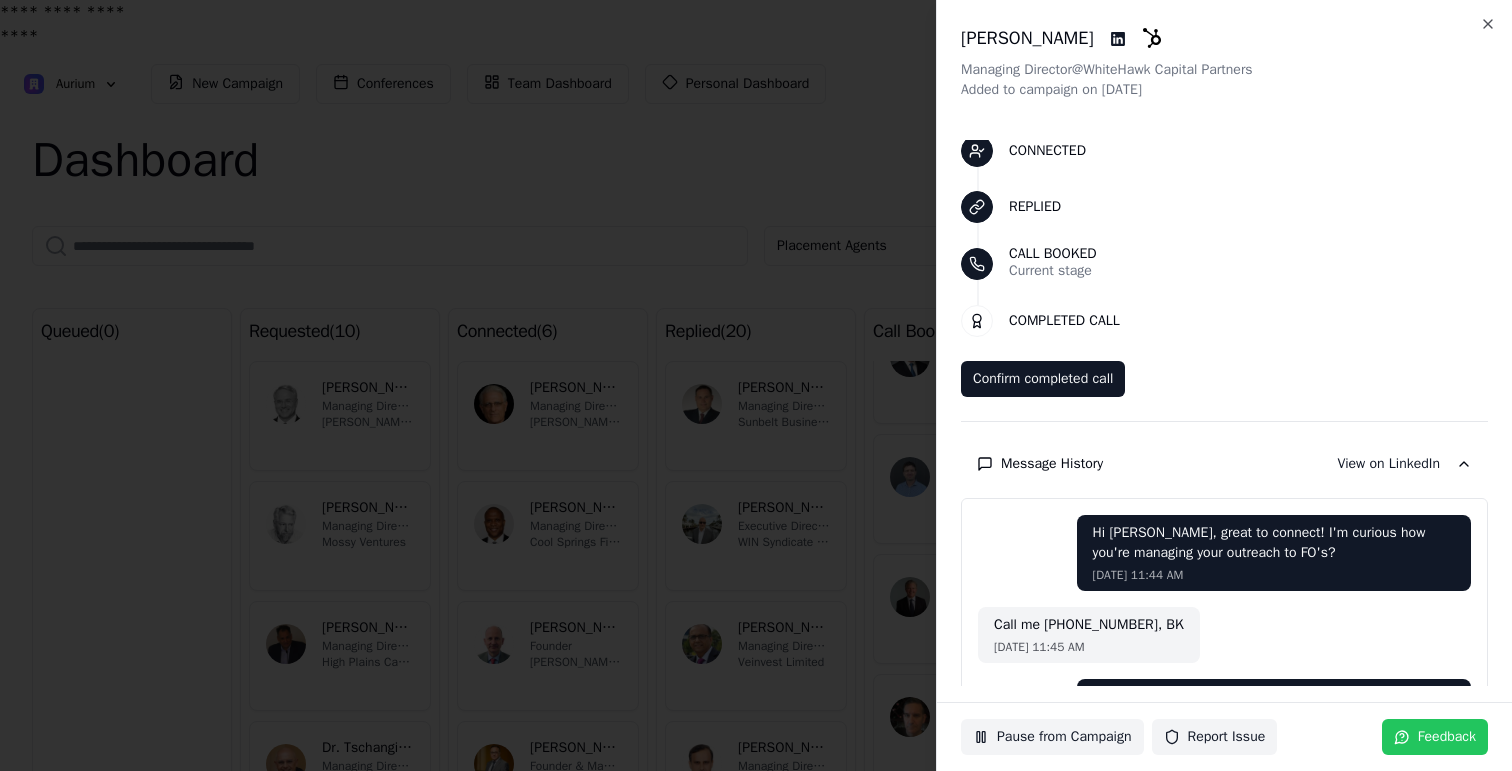 scroll, scrollTop: 150, scrollLeft: 0, axis: vertical 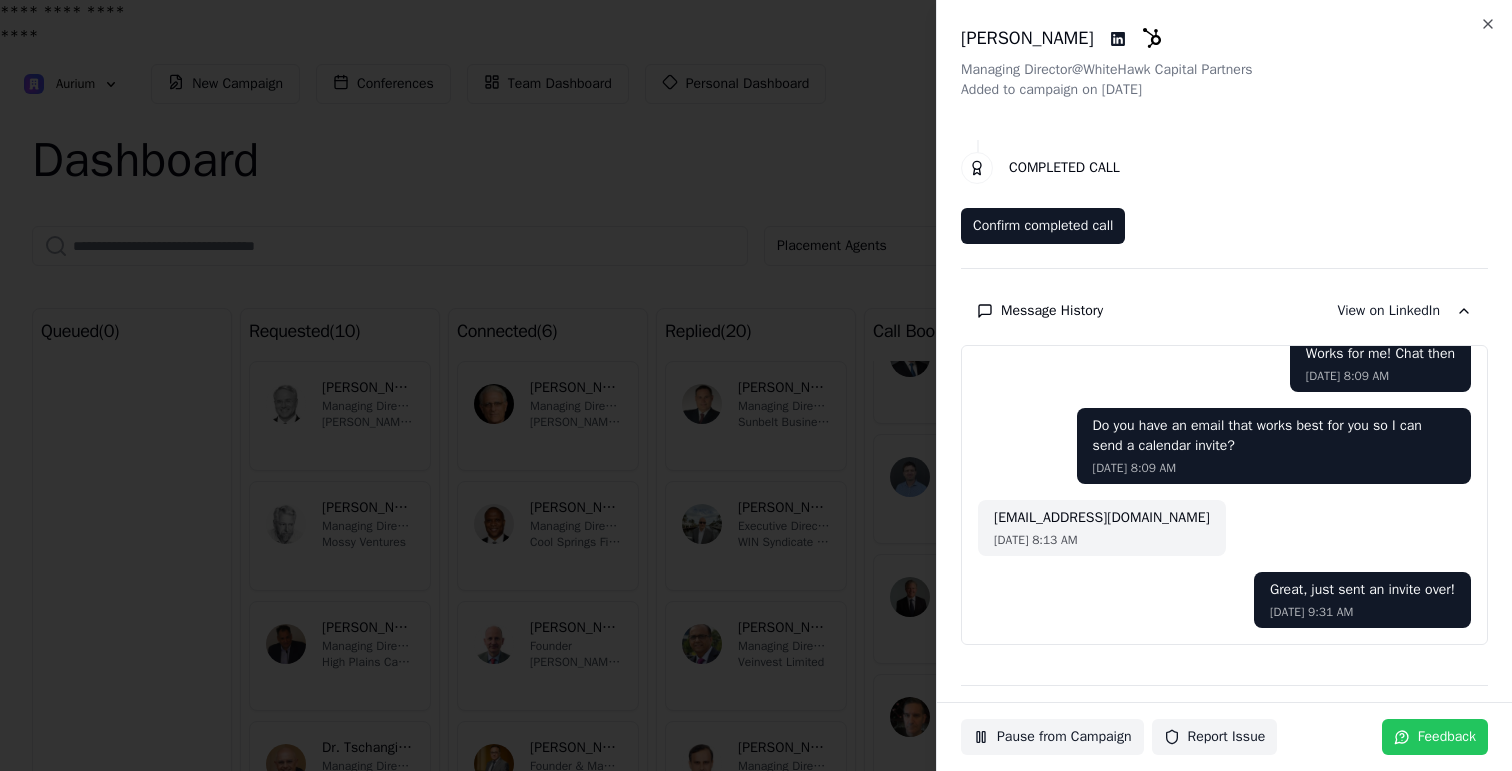click at bounding box center (756, 385) 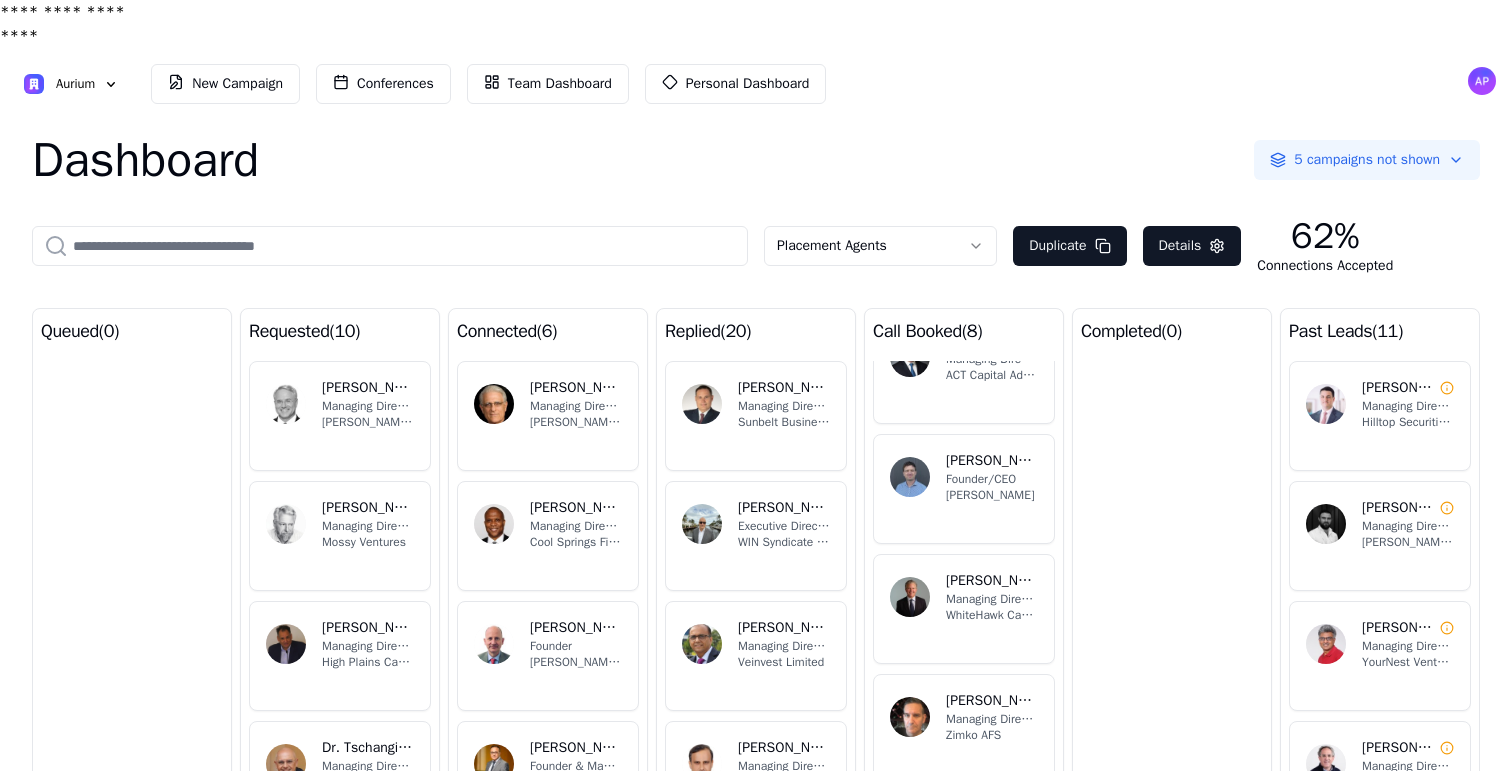 click on "62%" at bounding box center [1325, 236] 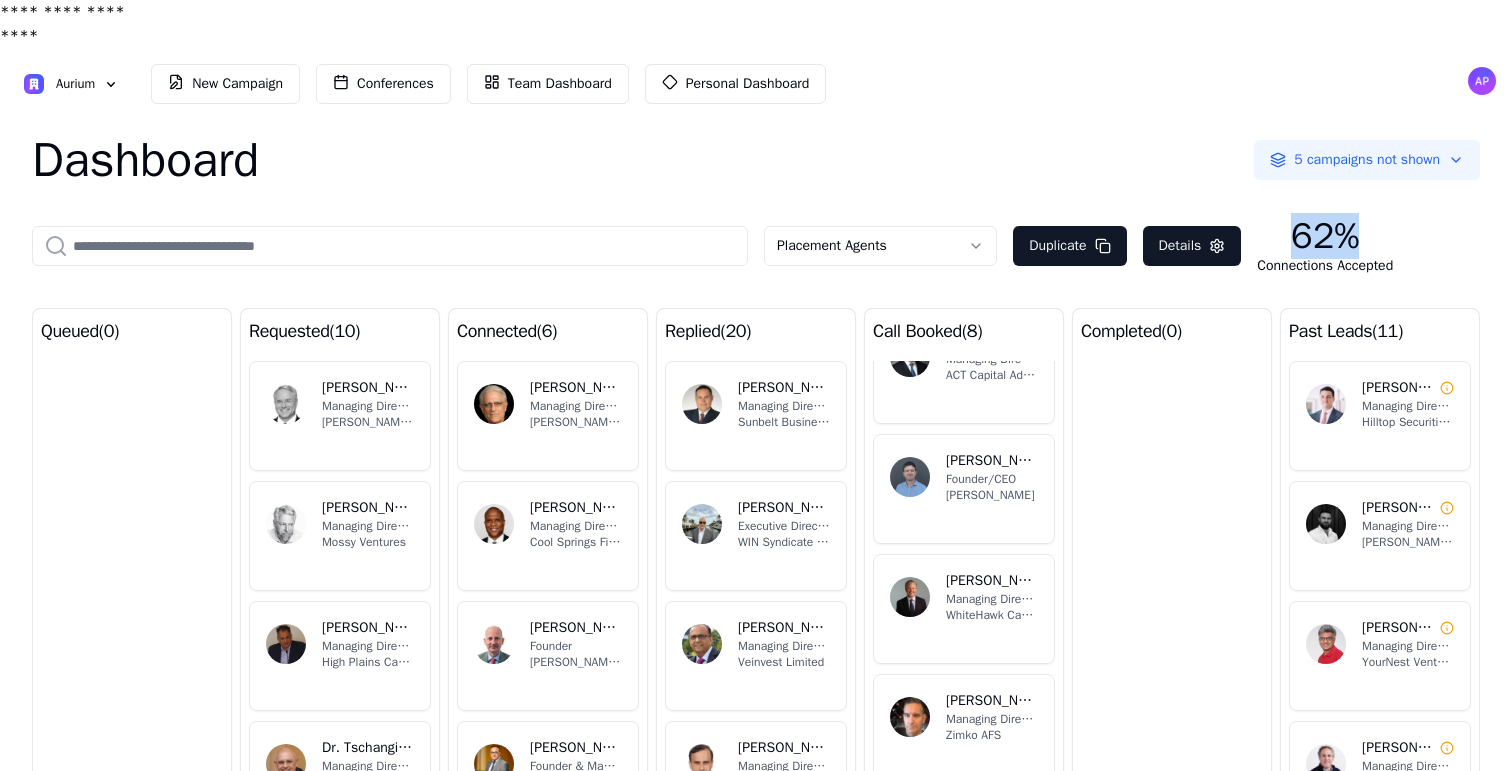 drag, startPoint x: 1291, startPoint y: 195, endPoint x: 1401, endPoint y: 195, distance: 110 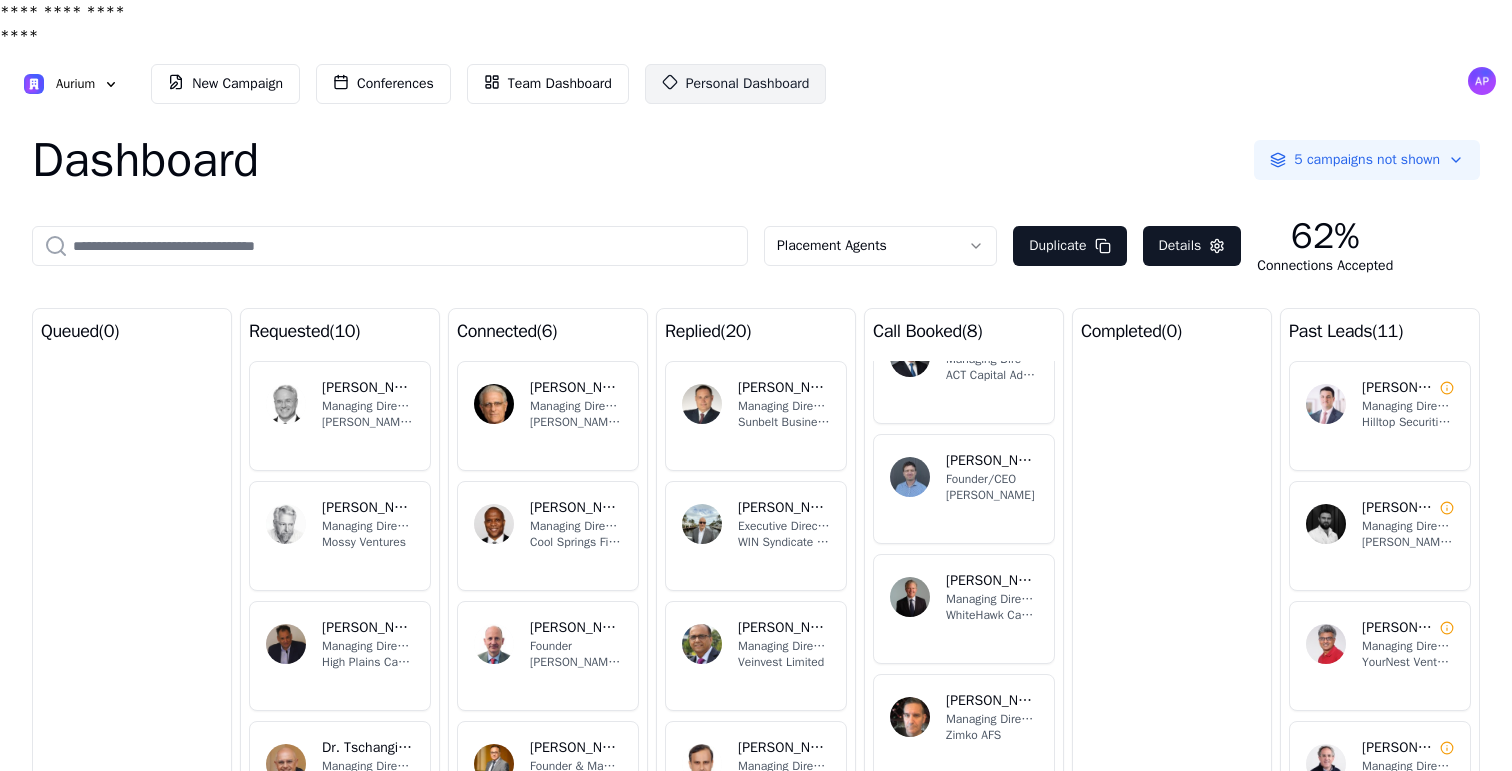 click on "Personal Dashboard" at bounding box center (748, 84) 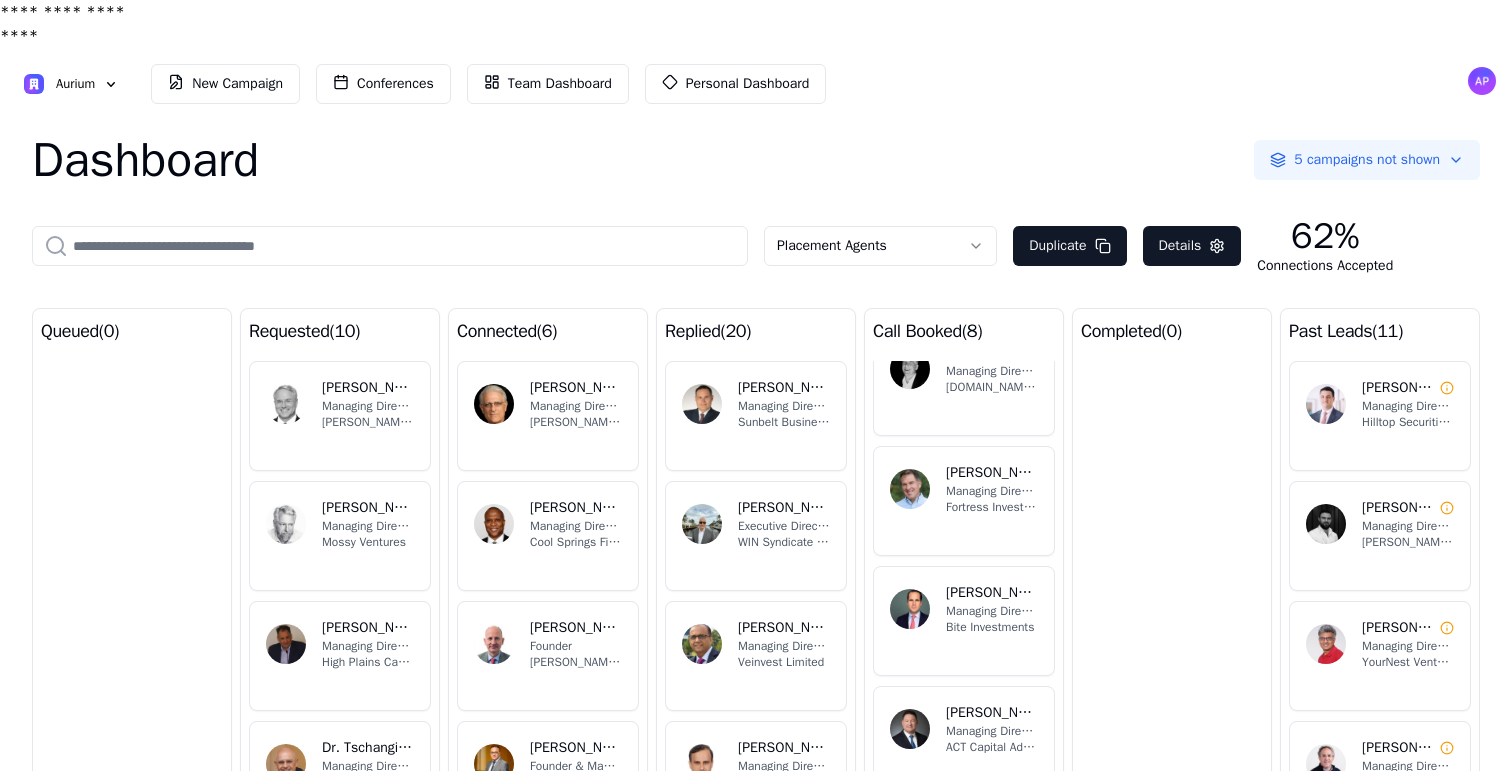 scroll, scrollTop: 146, scrollLeft: 0, axis: vertical 